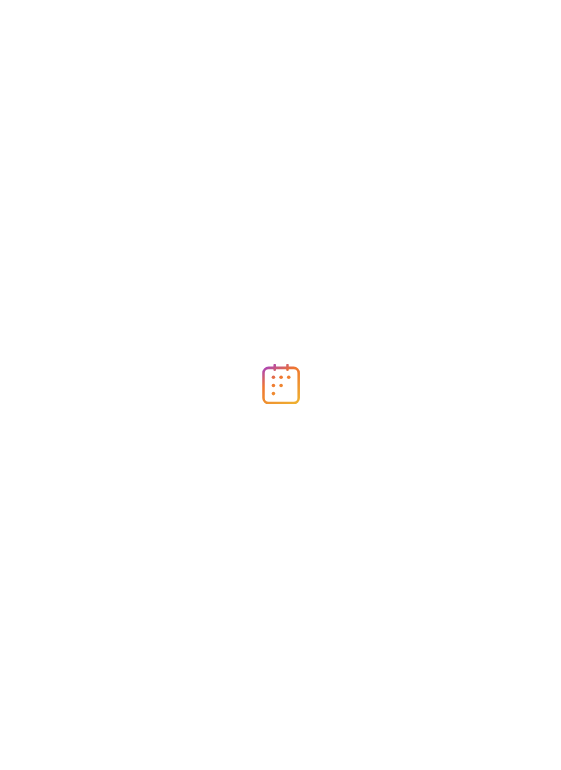 scroll, scrollTop: 0, scrollLeft: 0, axis: both 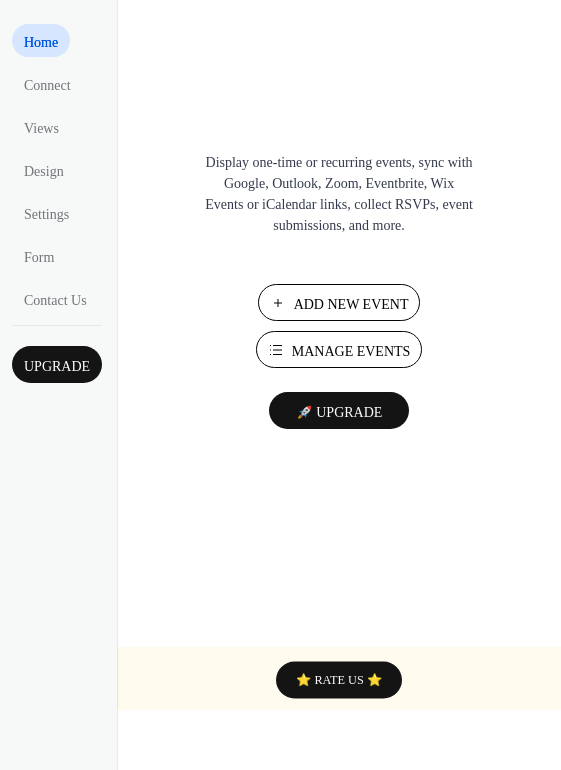 click on "Manage Events" at bounding box center (351, 351) 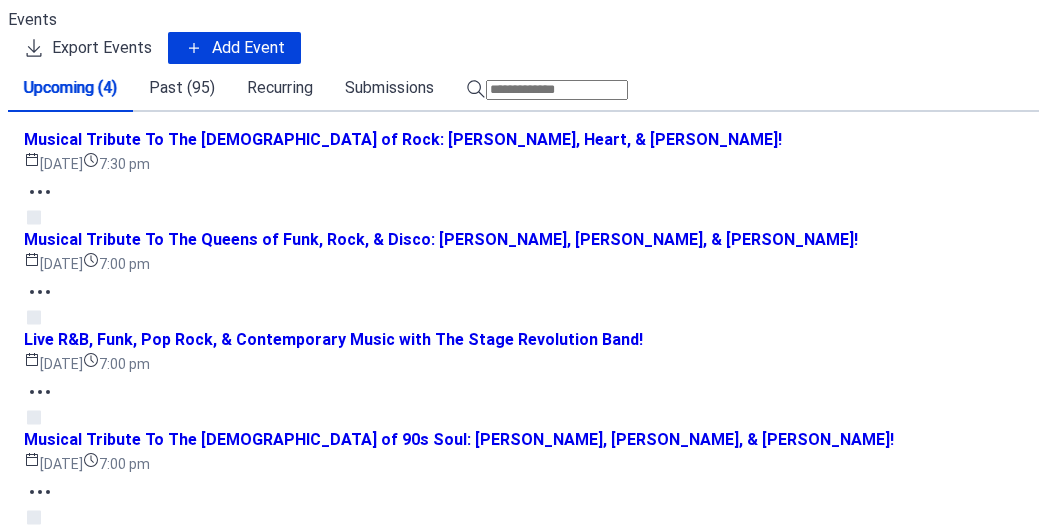 scroll, scrollTop: 0, scrollLeft: 0, axis: both 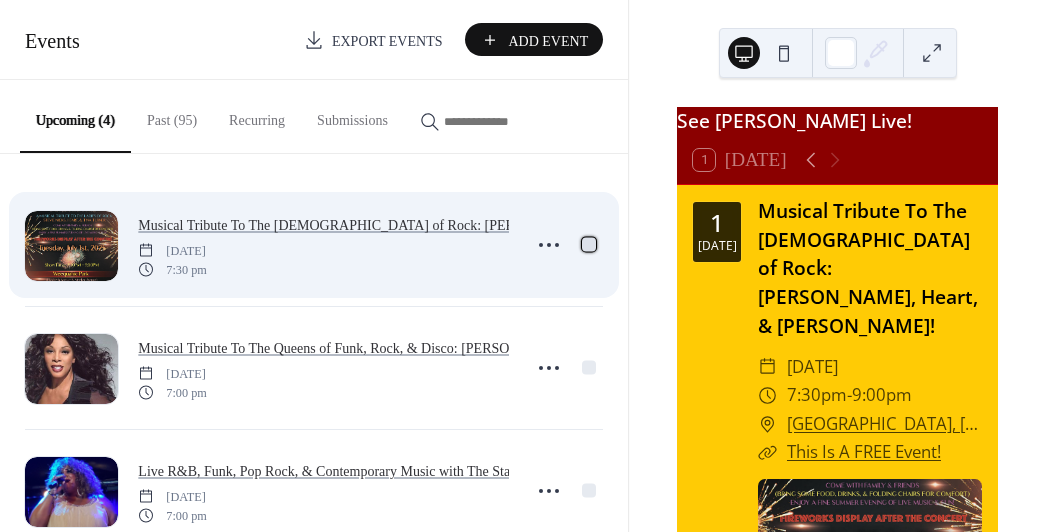 click at bounding box center [589, 244] 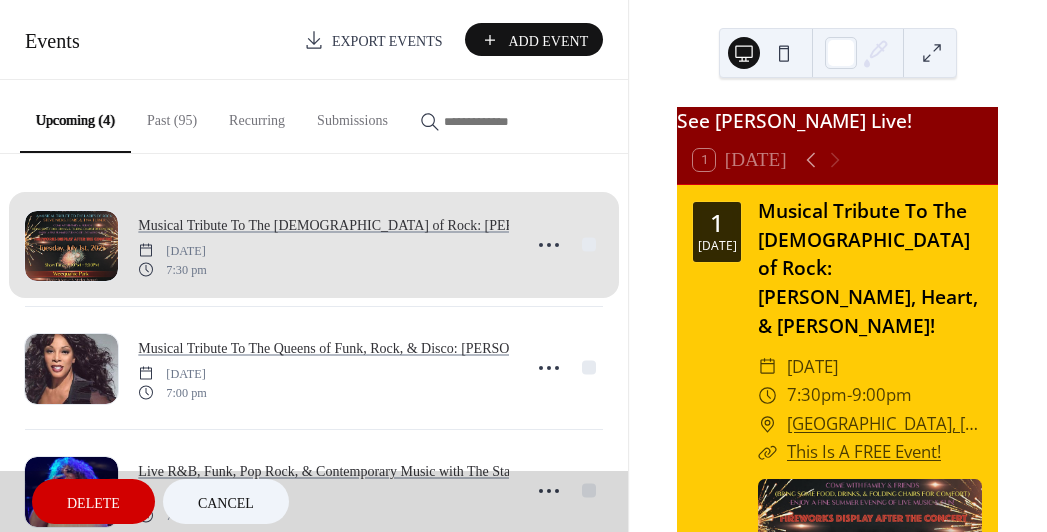 click on "Cancel" at bounding box center (226, 503) 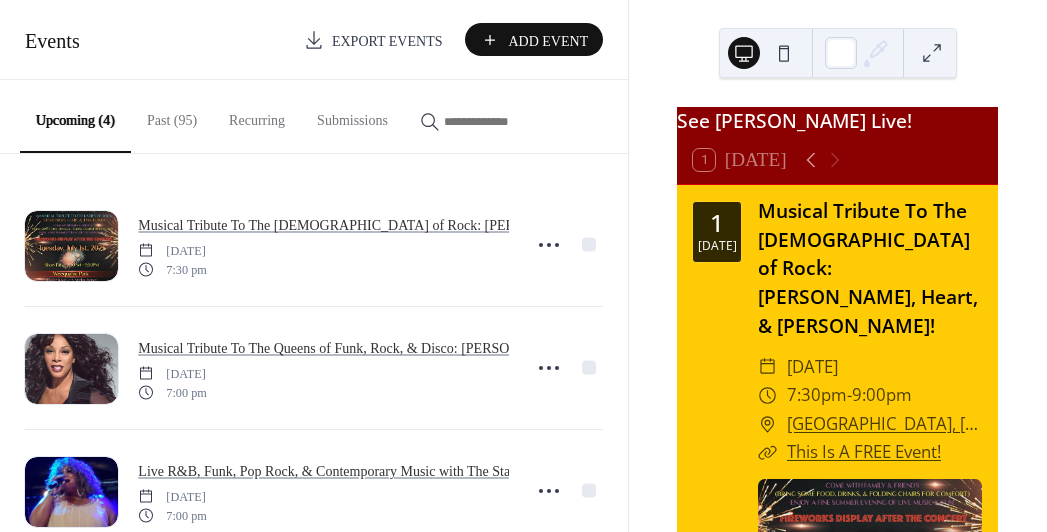 click on "Add Event" at bounding box center [548, 41] 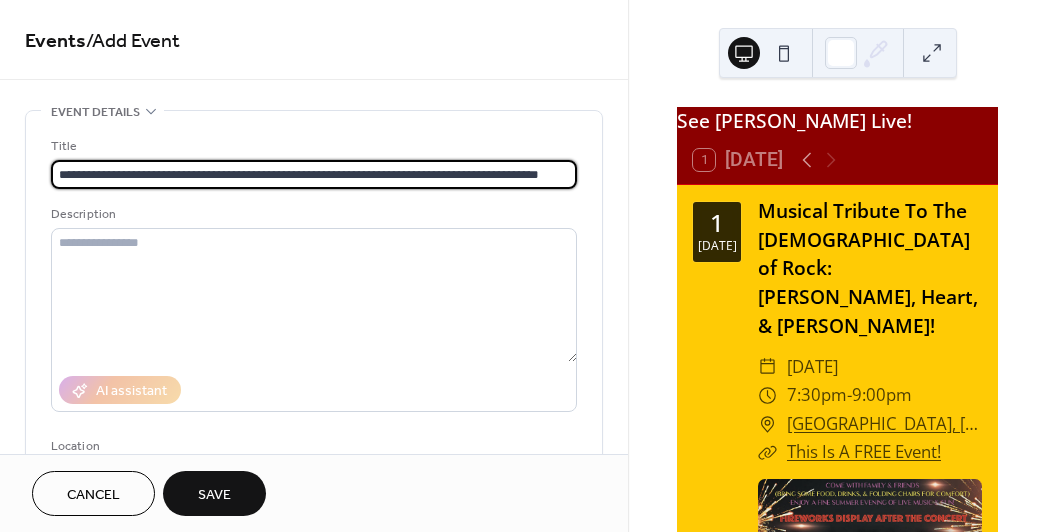 scroll, scrollTop: 0, scrollLeft: 29, axis: horizontal 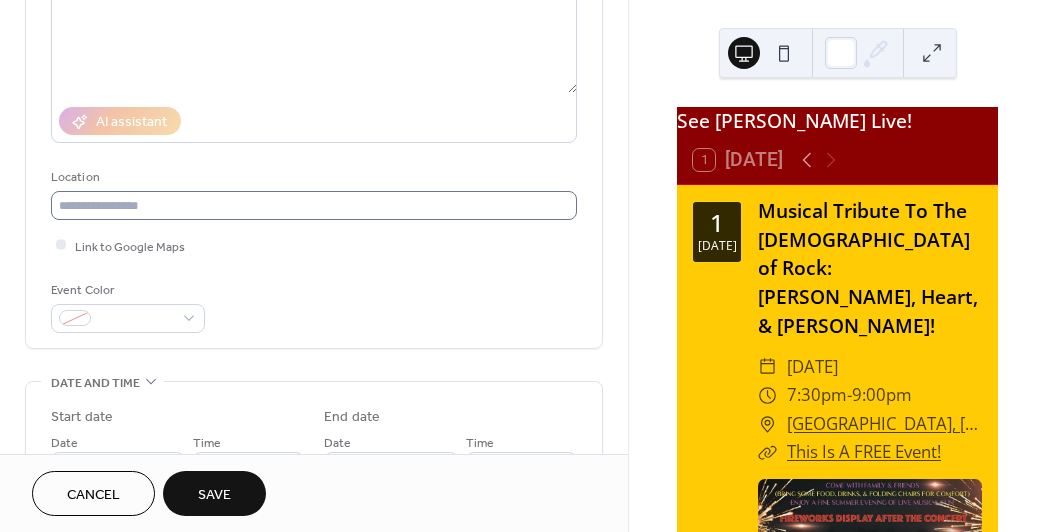 type on "**********" 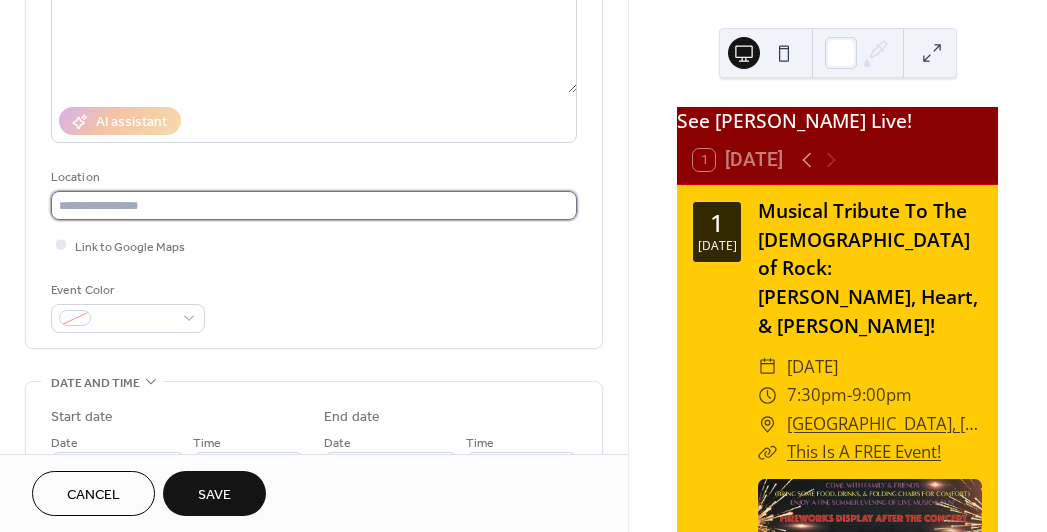 scroll, scrollTop: 0, scrollLeft: 0, axis: both 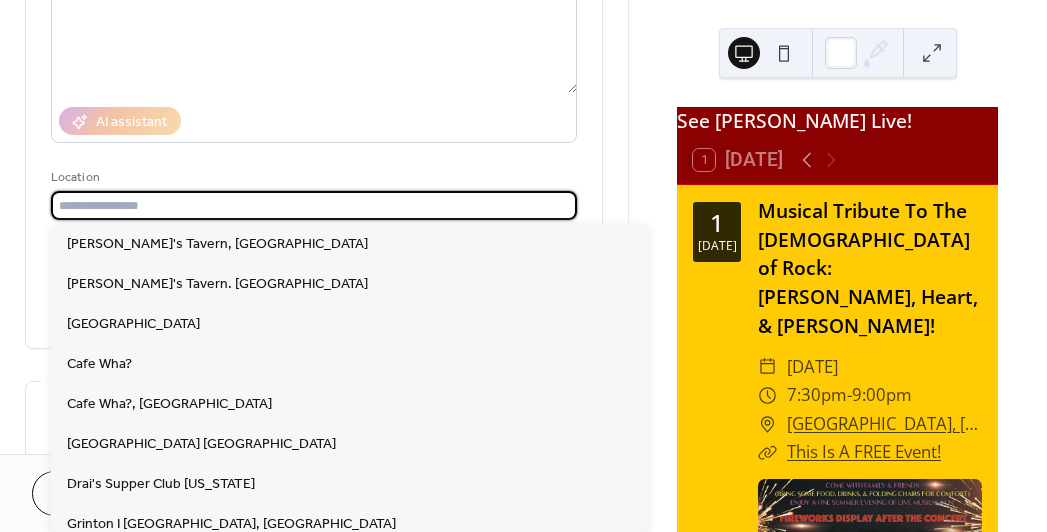 click at bounding box center [314, 205] 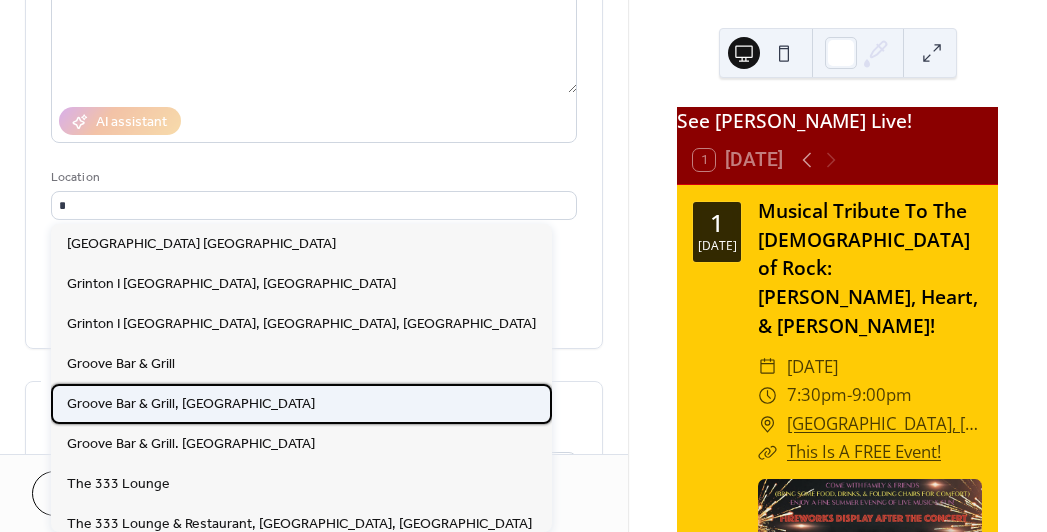 click on "Groove Bar & Grill, [GEOGRAPHIC_DATA]" at bounding box center [191, 403] 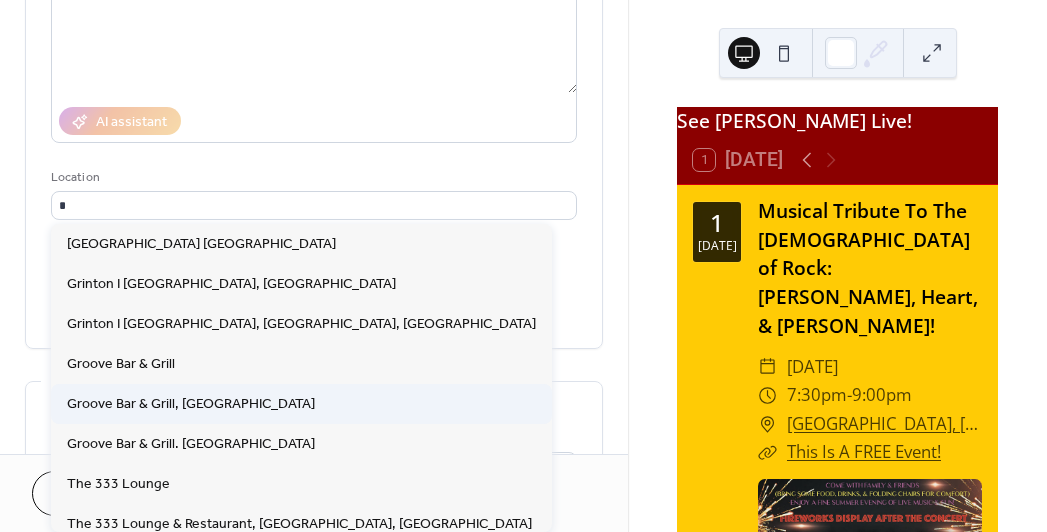 type on "**********" 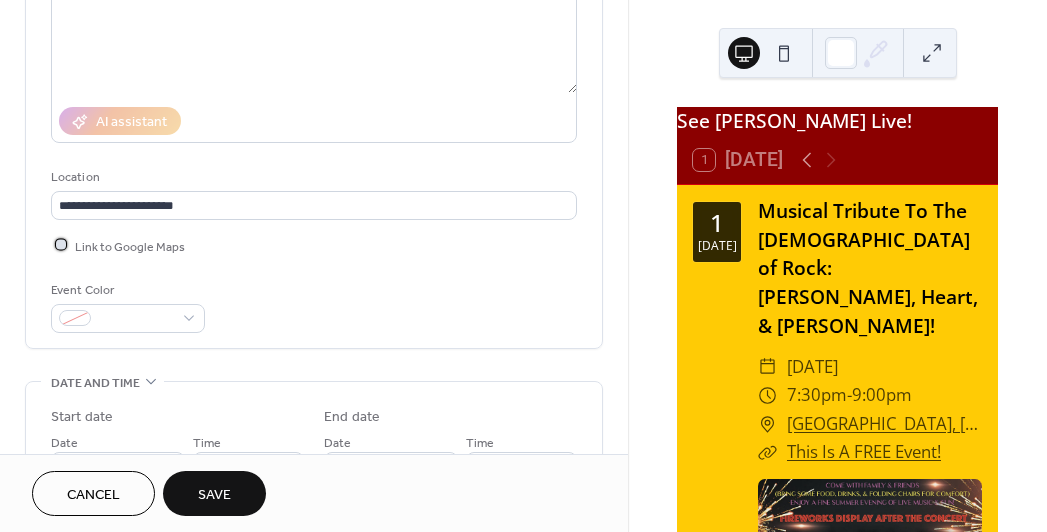 click at bounding box center (61, 245) 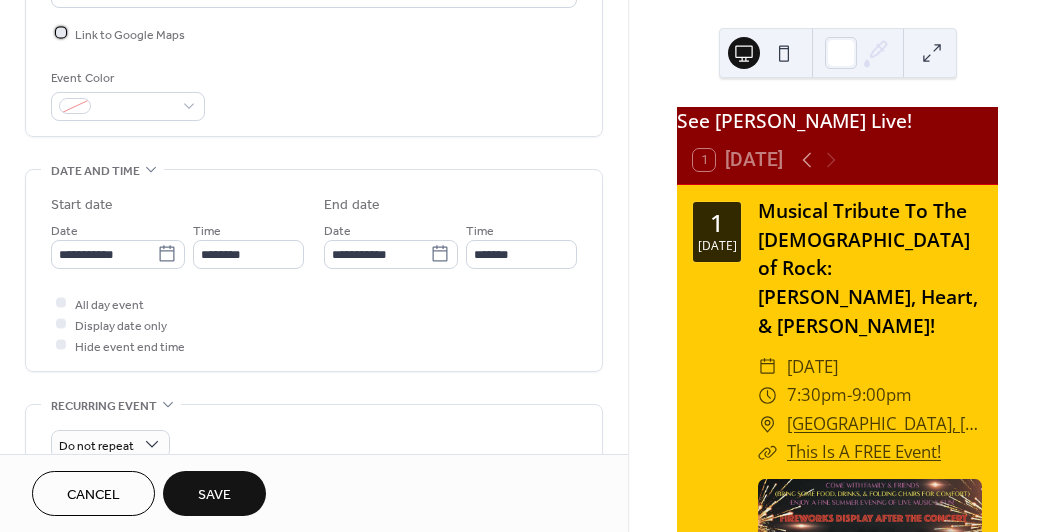 scroll, scrollTop: 483, scrollLeft: 0, axis: vertical 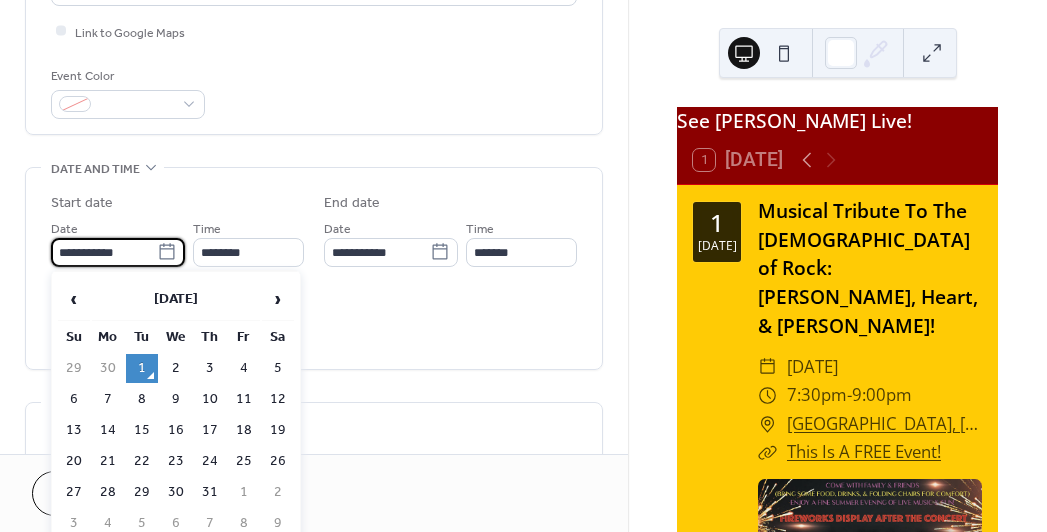 click on "**********" at bounding box center (104, 252) 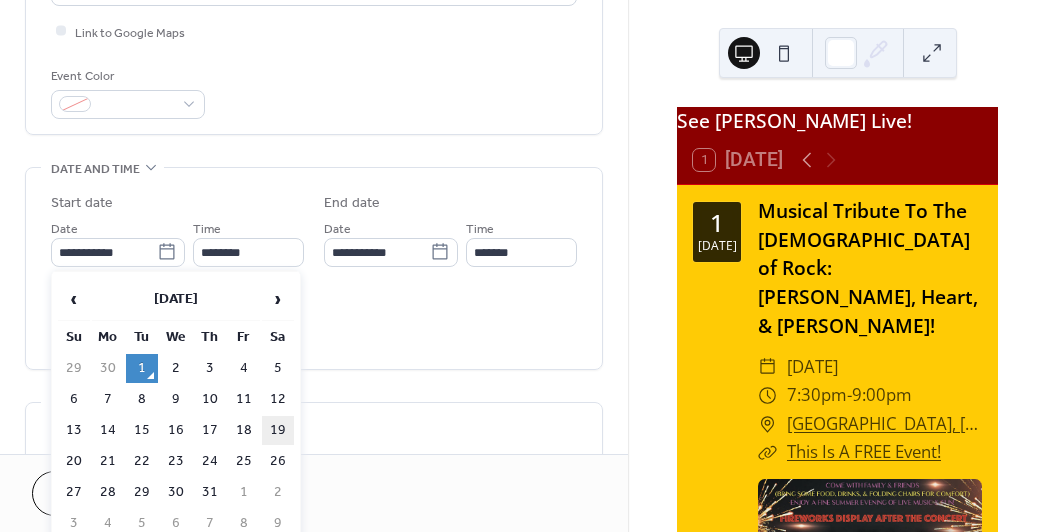 click on "19" at bounding box center [278, 430] 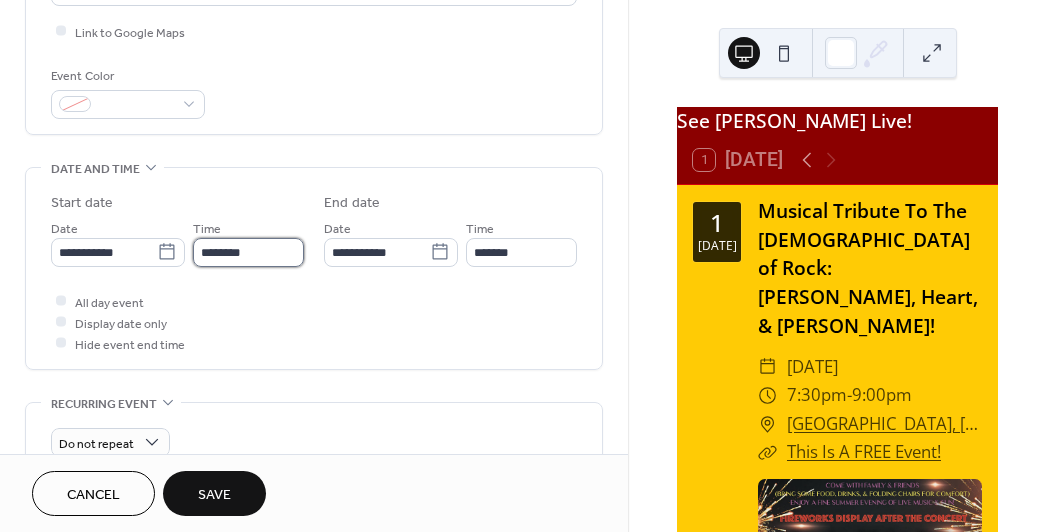 click on "********" at bounding box center [248, 252] 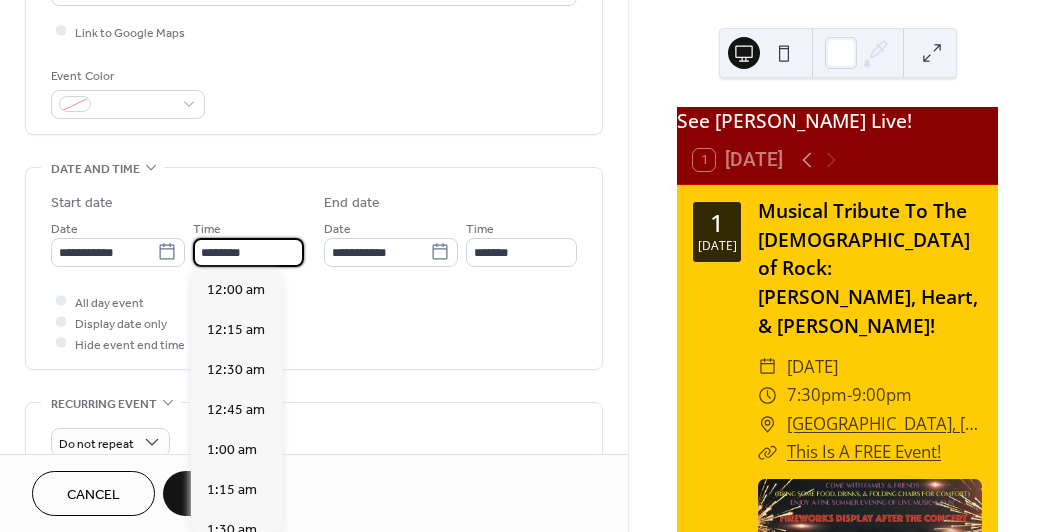 scroll, scrollTop: 1950, scrollLeft: 0, axis: vertical 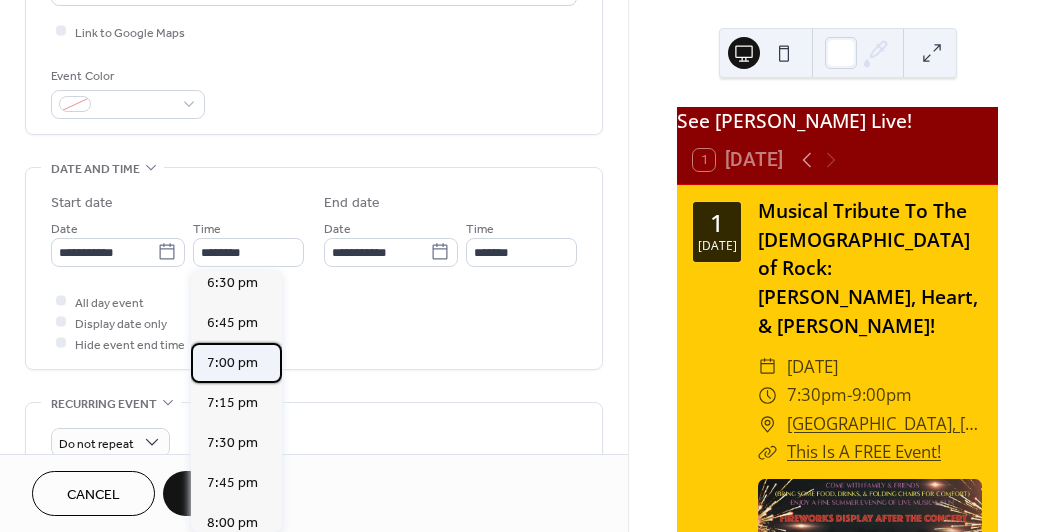 click on "7:00 pm" at bounding box center [232, 363] 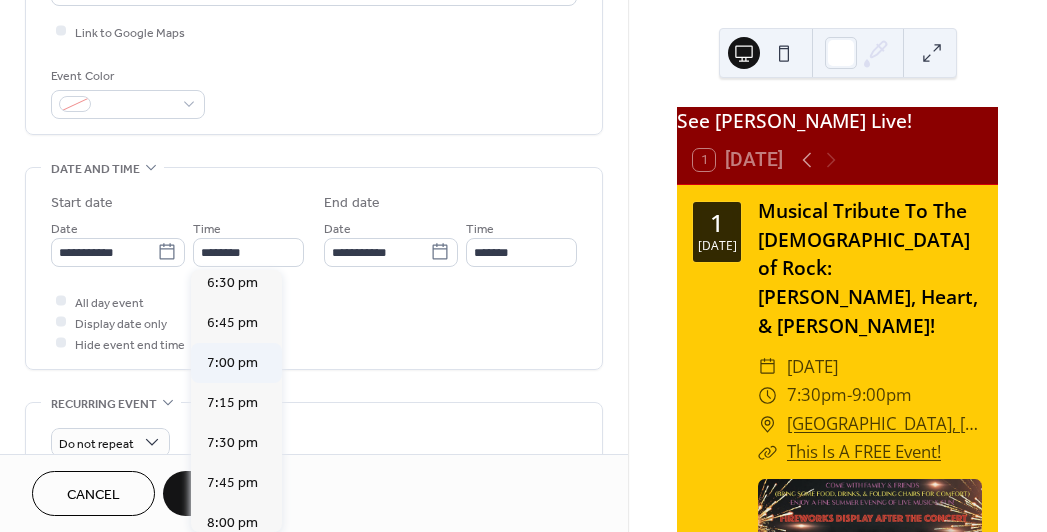 type on "*******" 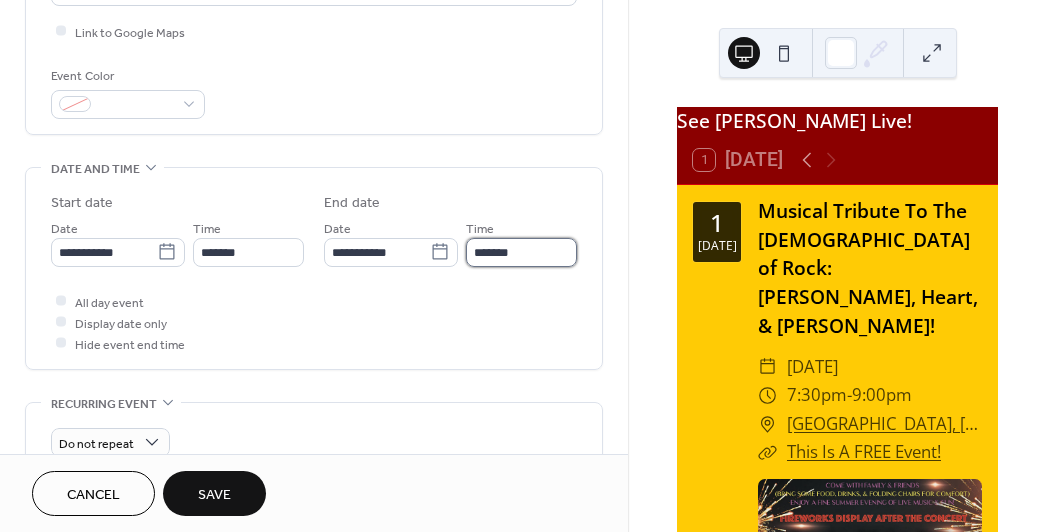 click on "*******" at bounding box center (521, 252) 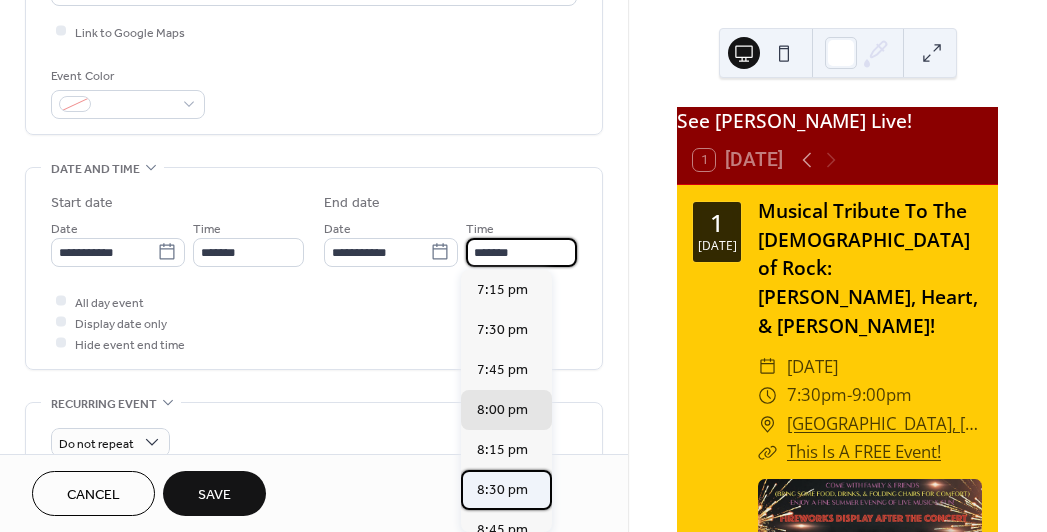 click on "8:30 pm" at bounding box center [502, 490] 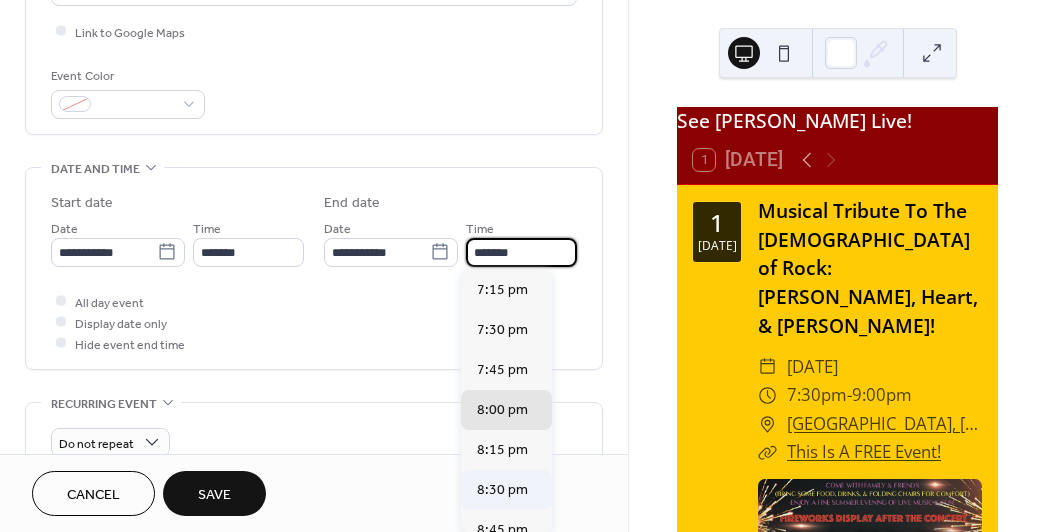 type on "*******" 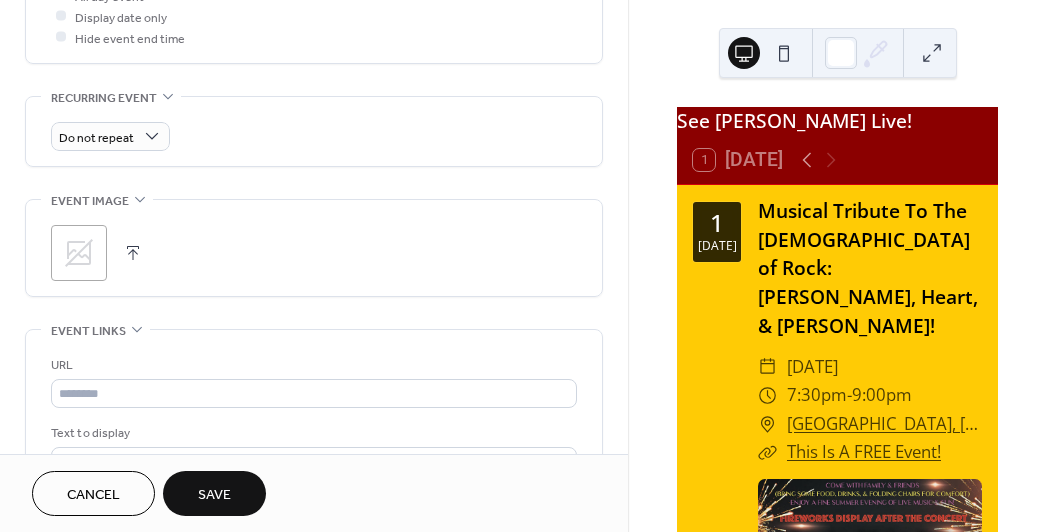 scroll, scrollTop: 791, scrollLeft: 0, axis: vertical 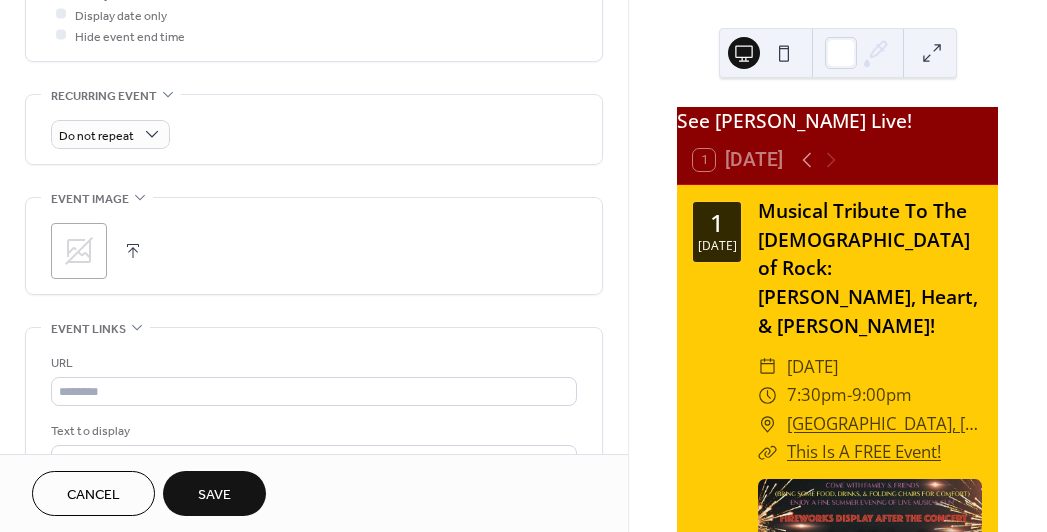 click at bounding box center (133, 251) 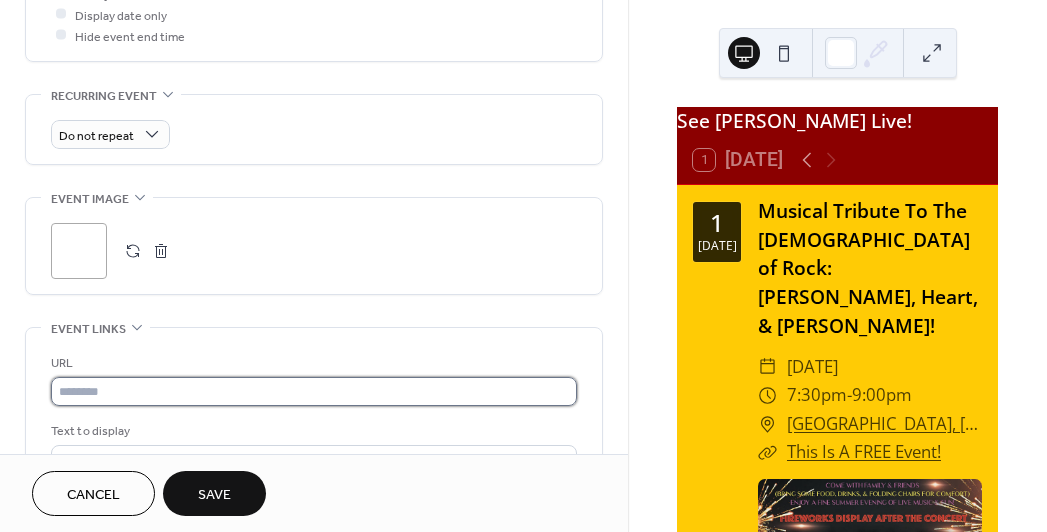 click at bounding box center (314, 391) 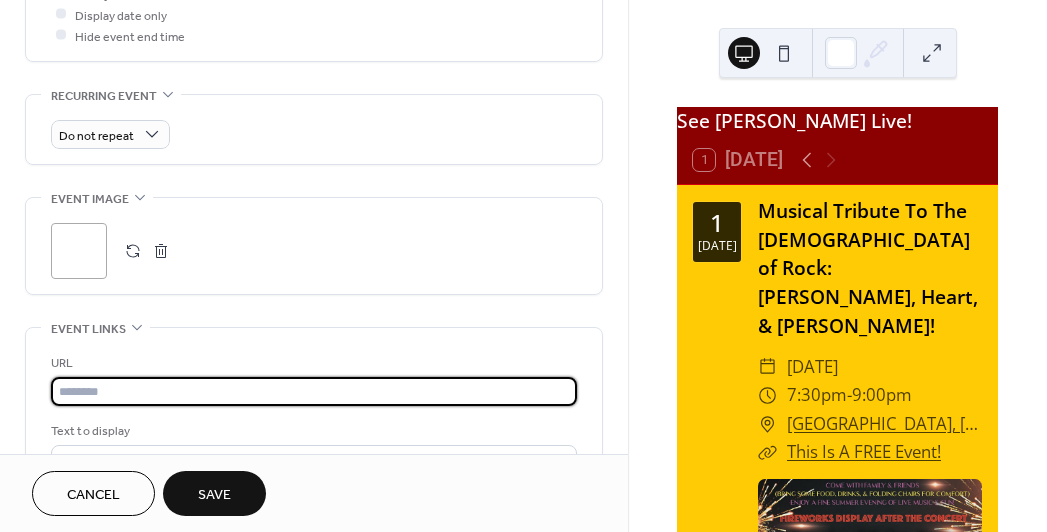 click at bounding box center (314, 391) 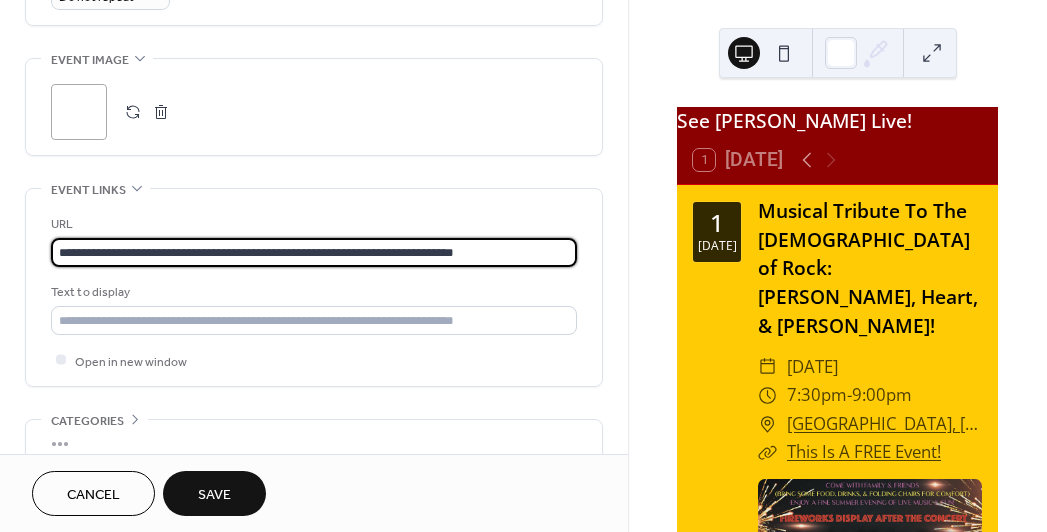 scroll, scrollTop: 936, scrollLeft: 0, axis: vertical 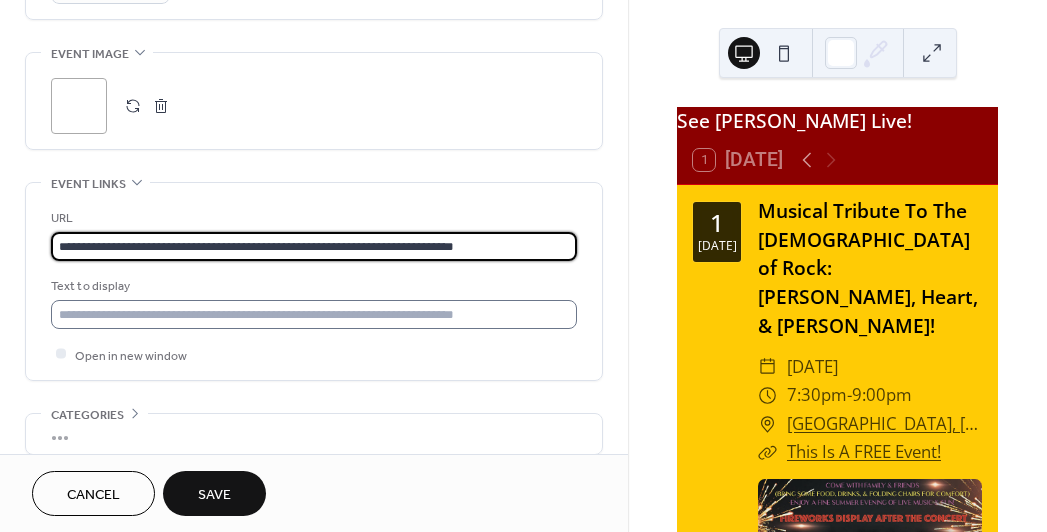type on "**********" 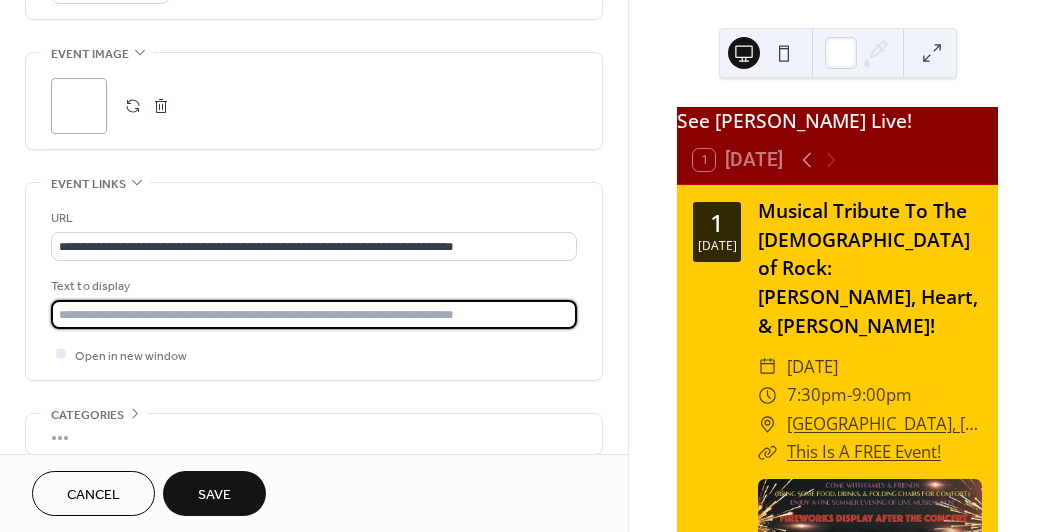 click at bounding box center (314, 314) 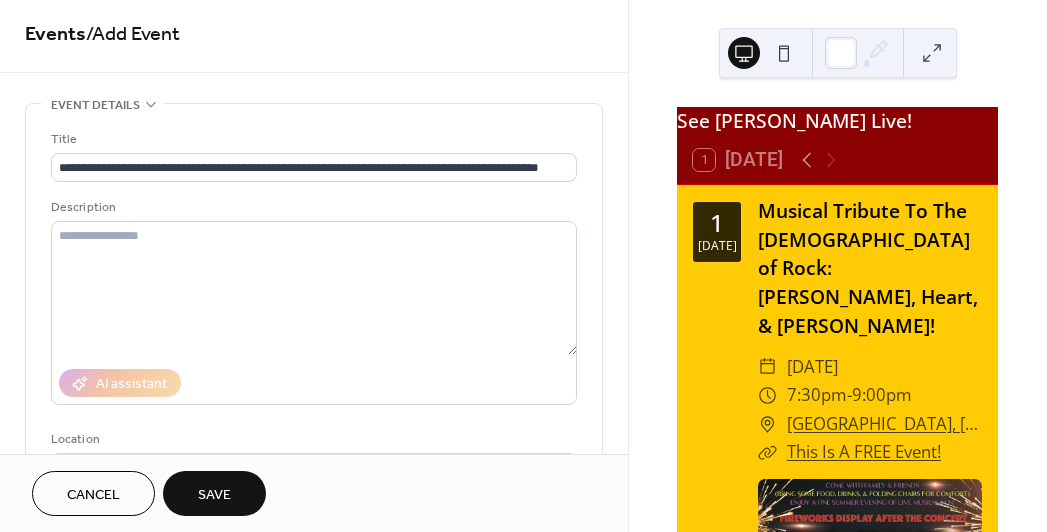 scroll, scrollTop: 0, scrollLeft: 0, axis: both 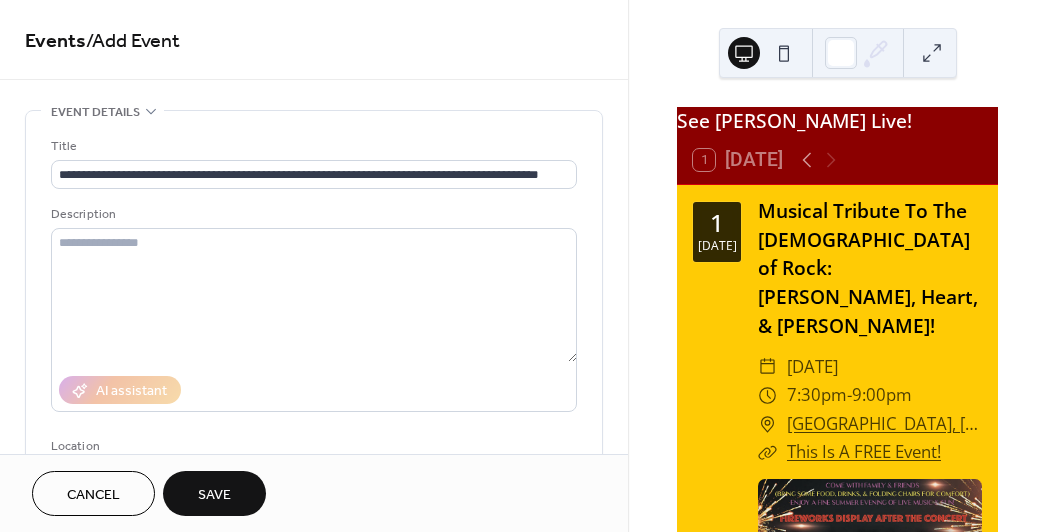 click on "Save" at bounding box center [214, 493] 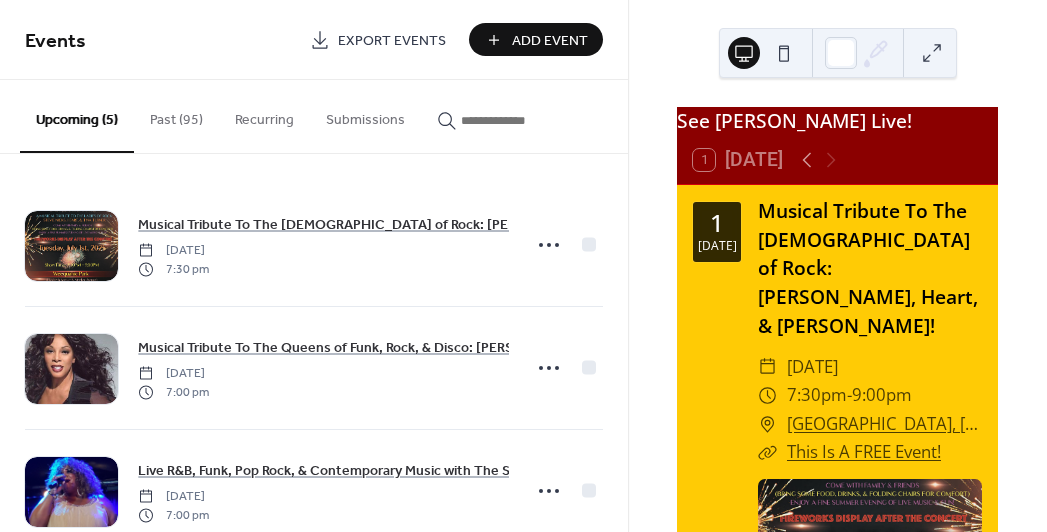click on "Add Event" at bounding box center [550, 41] 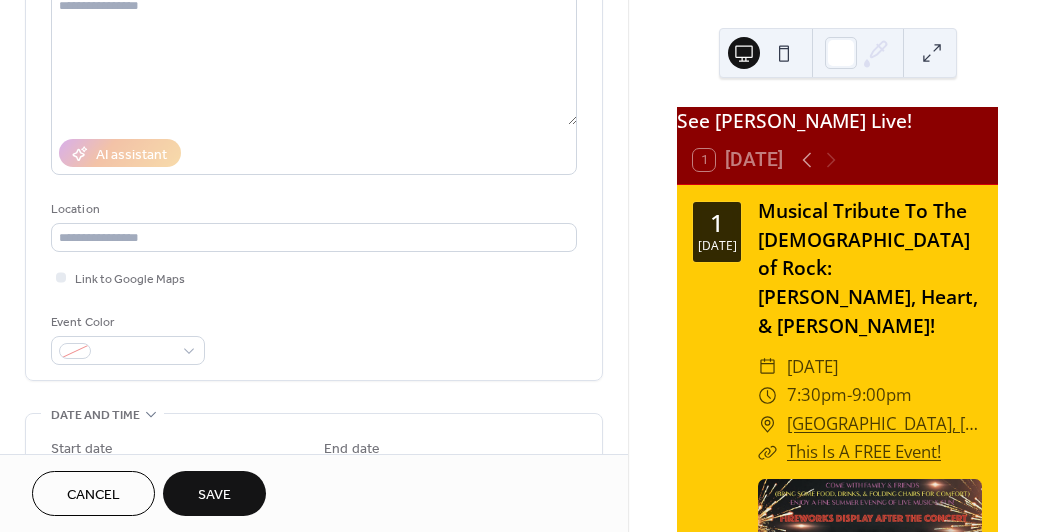 scroll, scrollTop: 242, scrollLeft: 0, axis: vertical 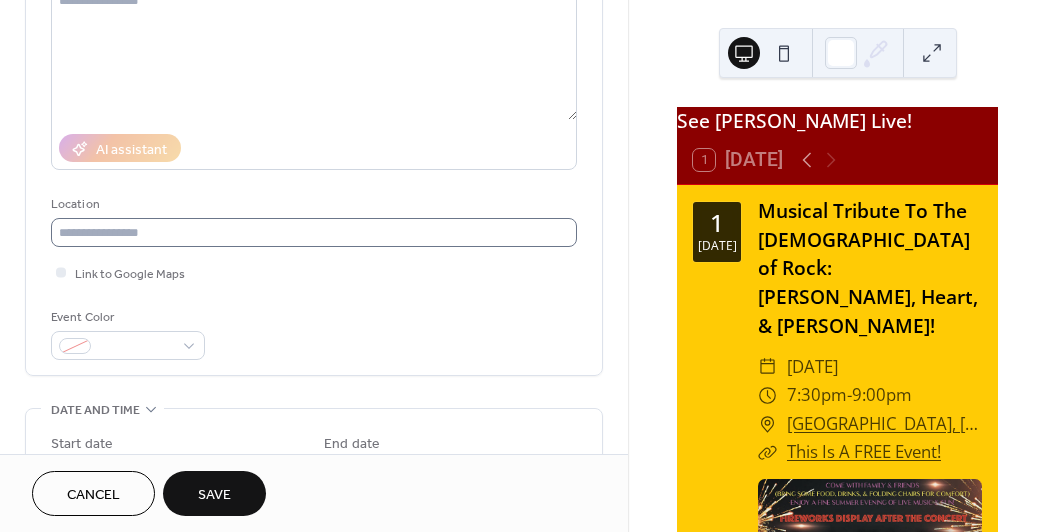 type on "**********" 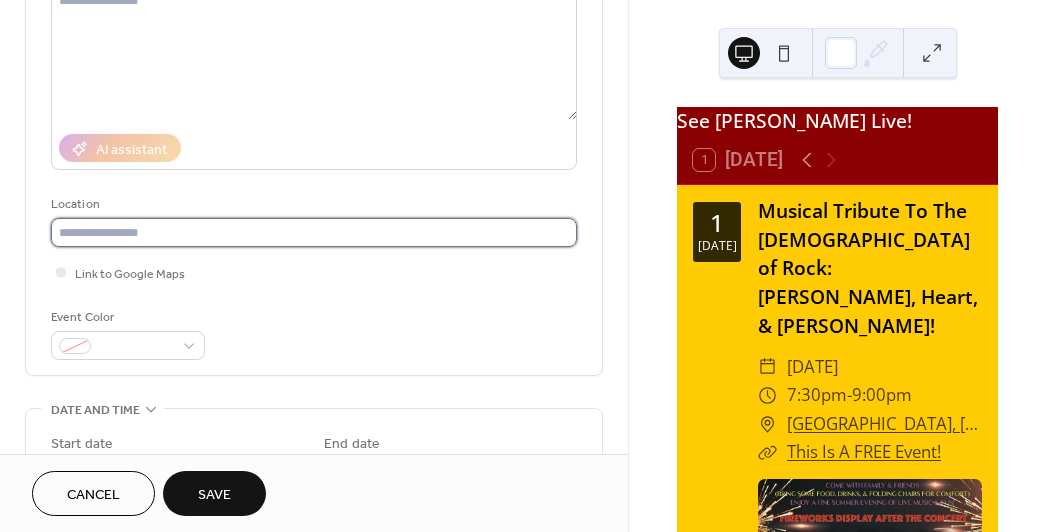 click at bounding box center [314, 232] 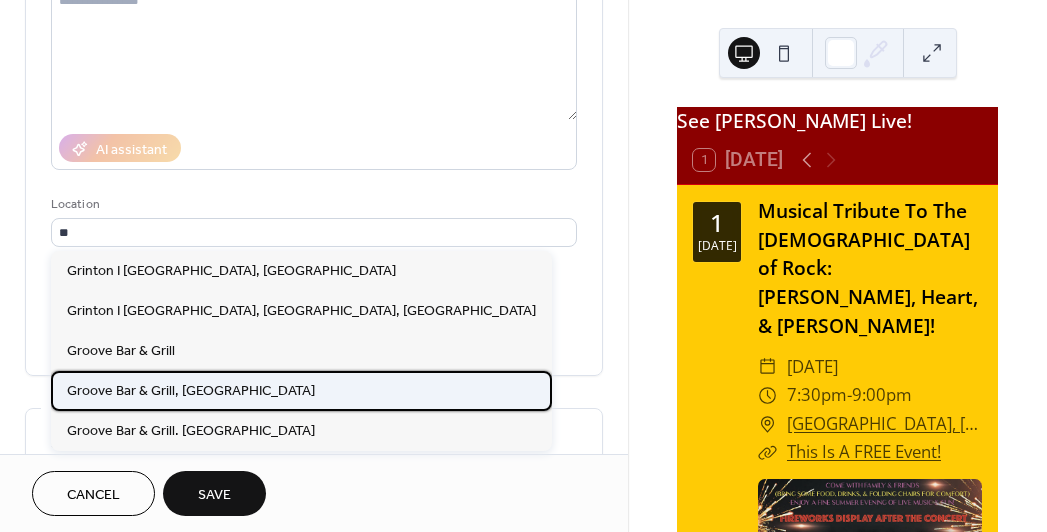 click on "Groove Bar & Grill, [GEOGRAPHIC_DATA]" at bounding box center (191, 390) 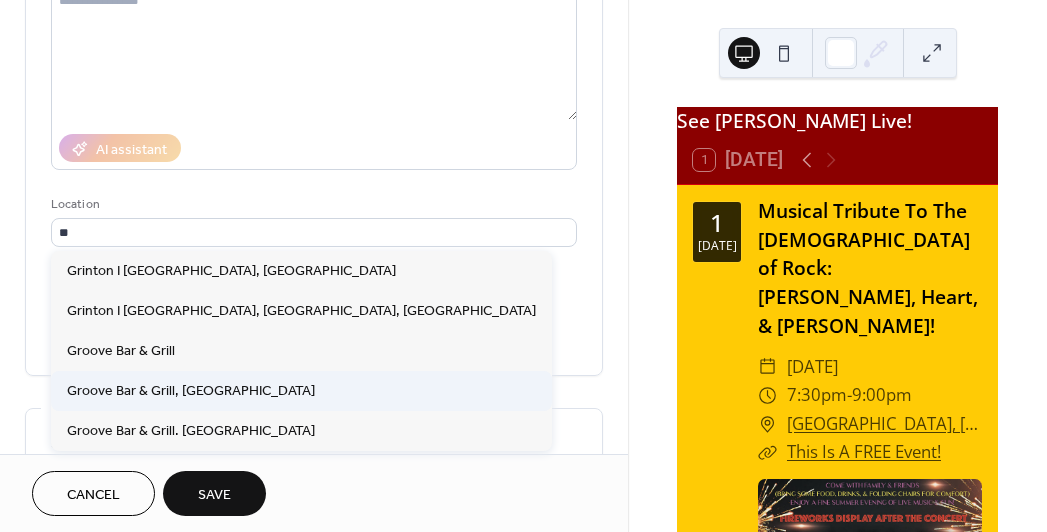 type on "**********" 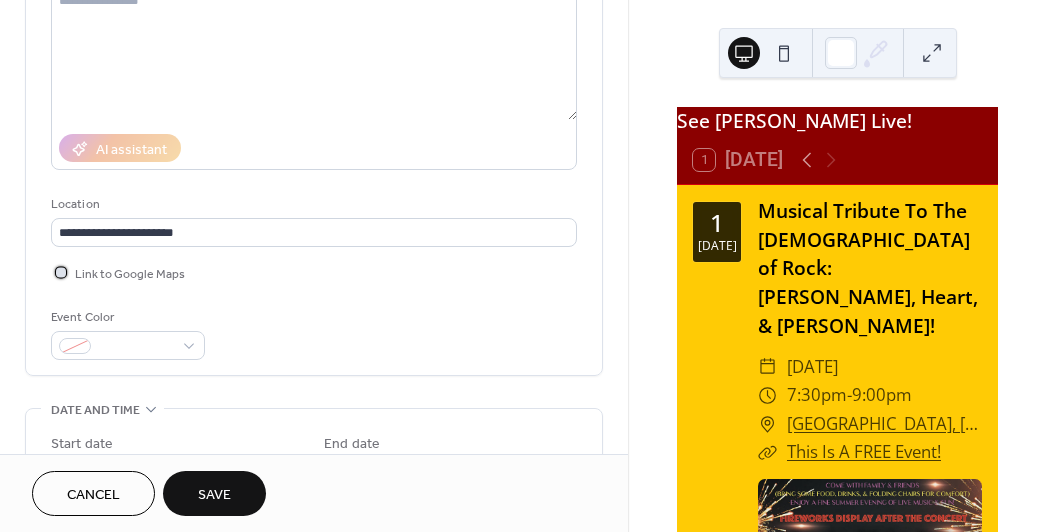 click at bounding box center (61, 272) 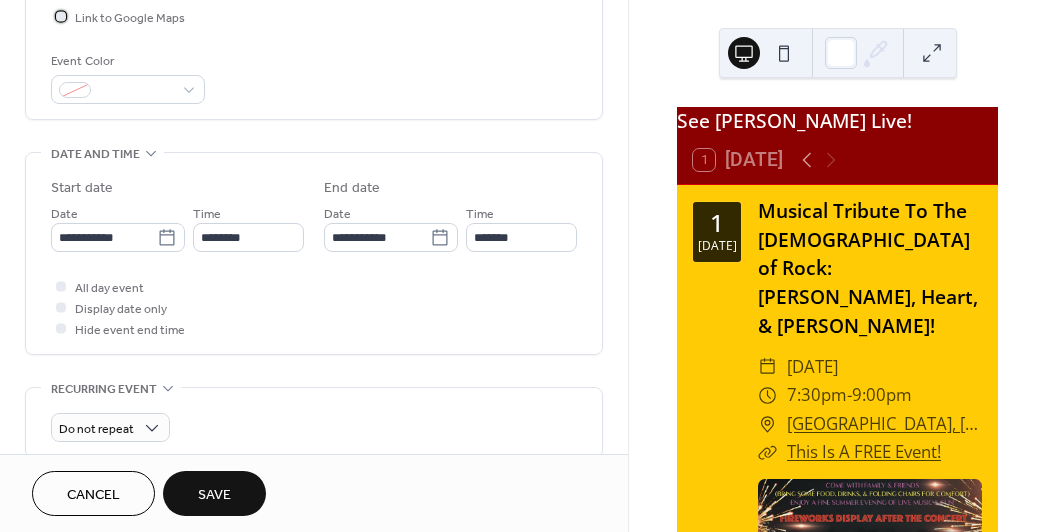 scroll, scrollTop: 499, scrollLeft: 0, axis: vertical 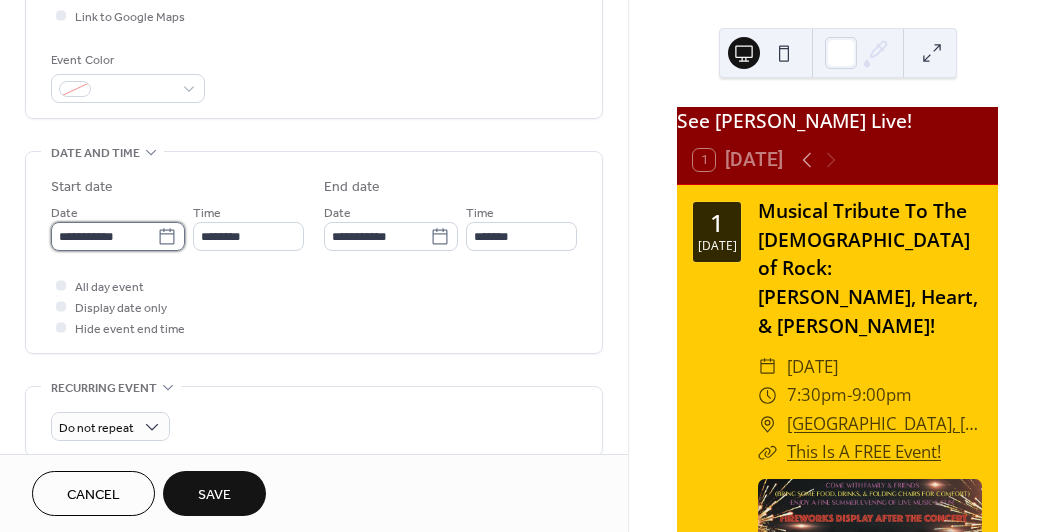 click on "**********" at bounding box center [104, 236] 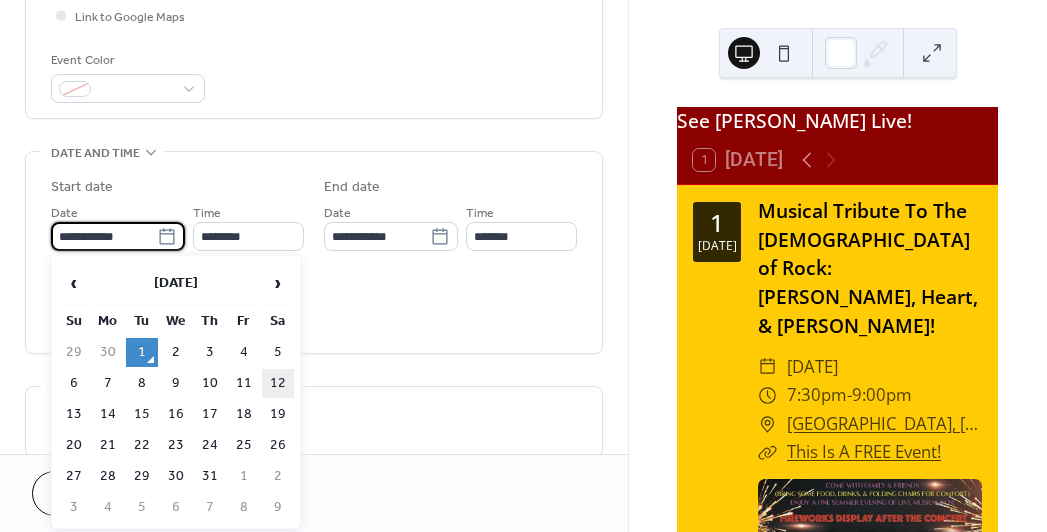 click on "12" at bounding box center (278, 383) 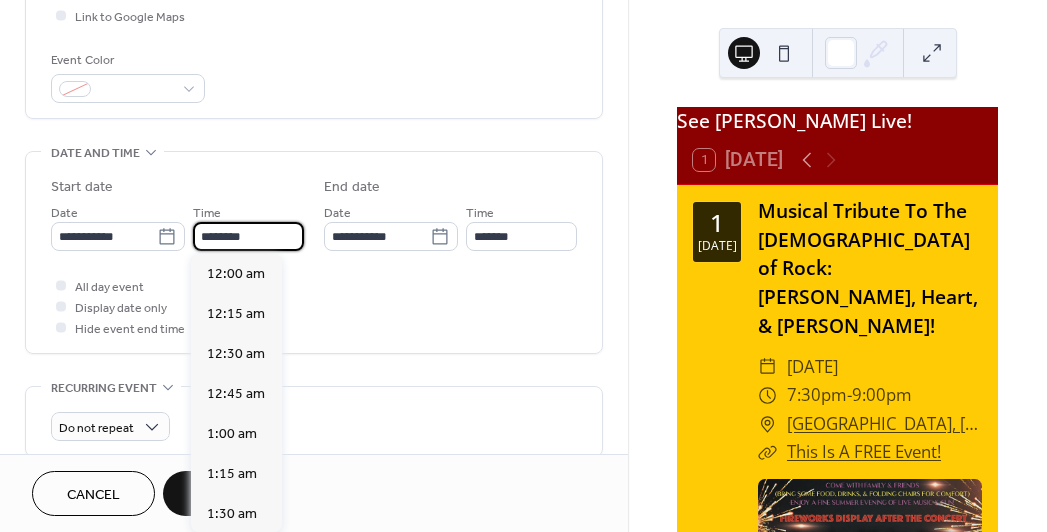click on "********" at bounding box center [248, 236] 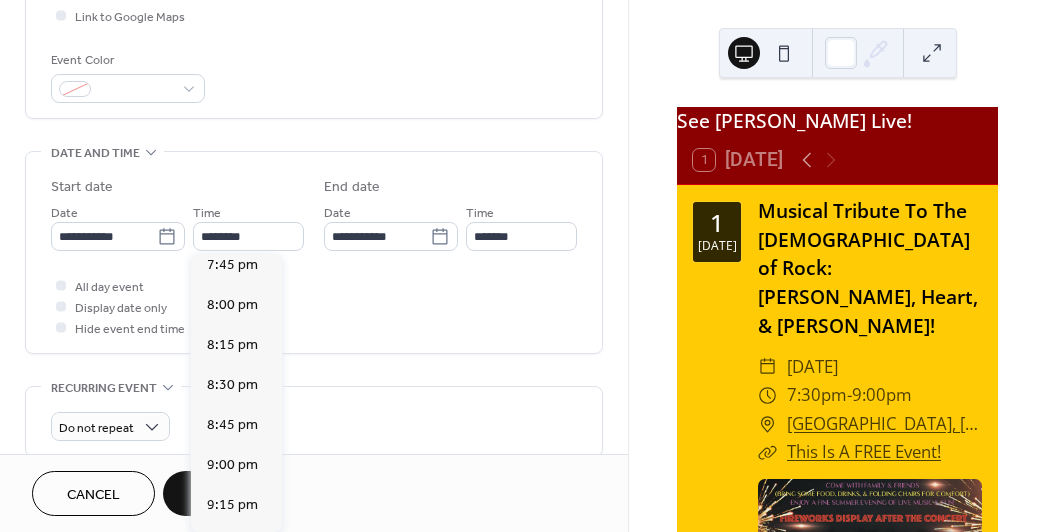scroll, scrollTop: 3310, scrollLeft: 0, axis: vertical 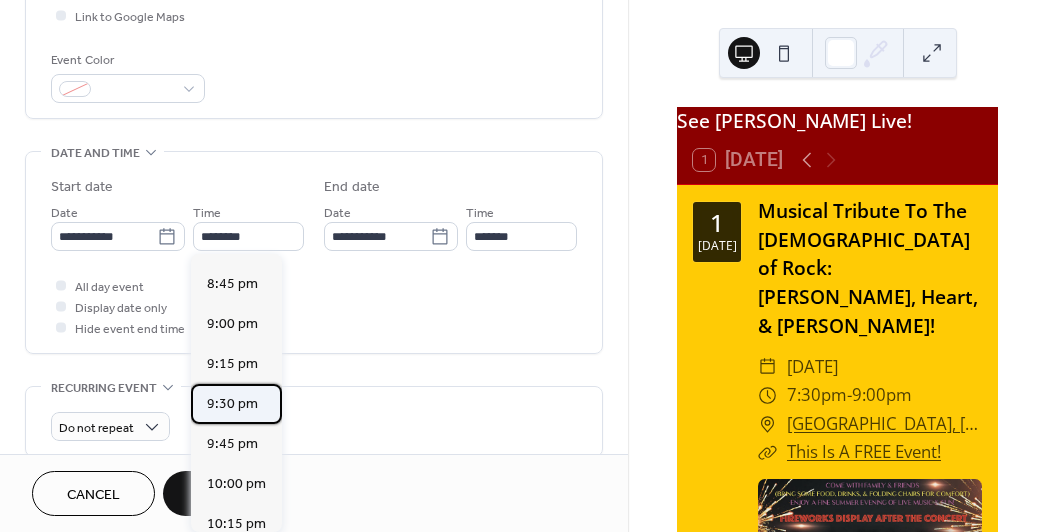 click on "9:30 pm" at bounding box center [232, 404] 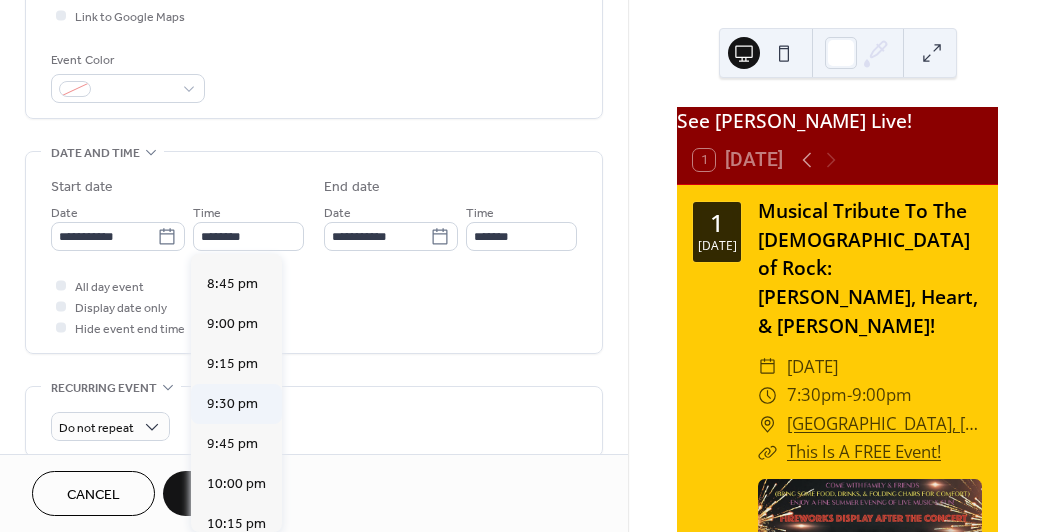 type on "*******" 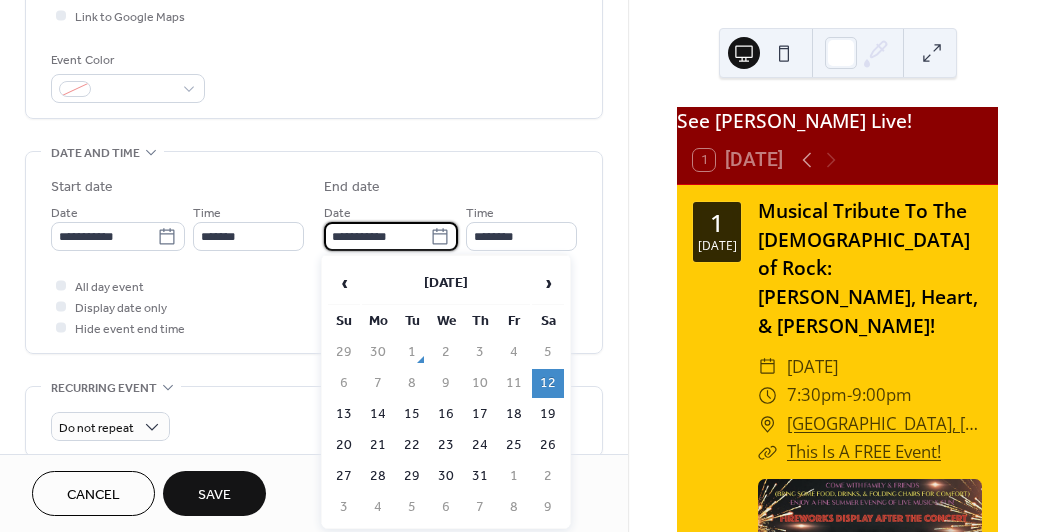click on "**********" at bounding box center [377, 236] 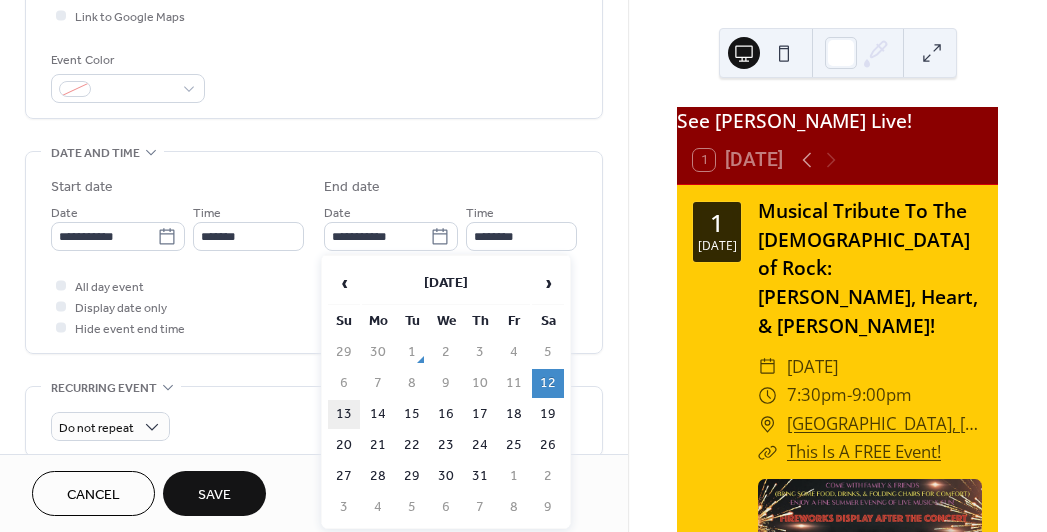 click on "13" at bounding box center [344, 414] 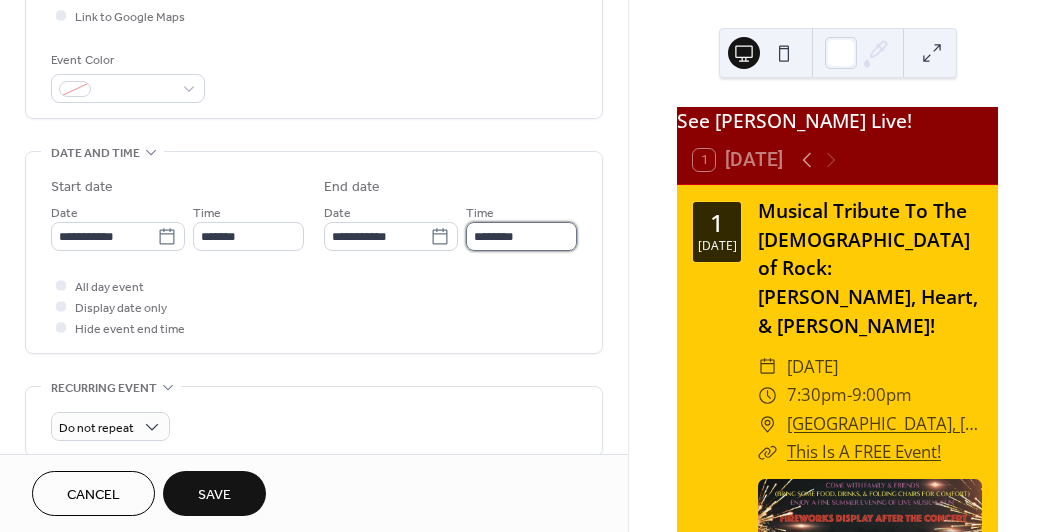 click on "********" at bounding box center (521, 236) 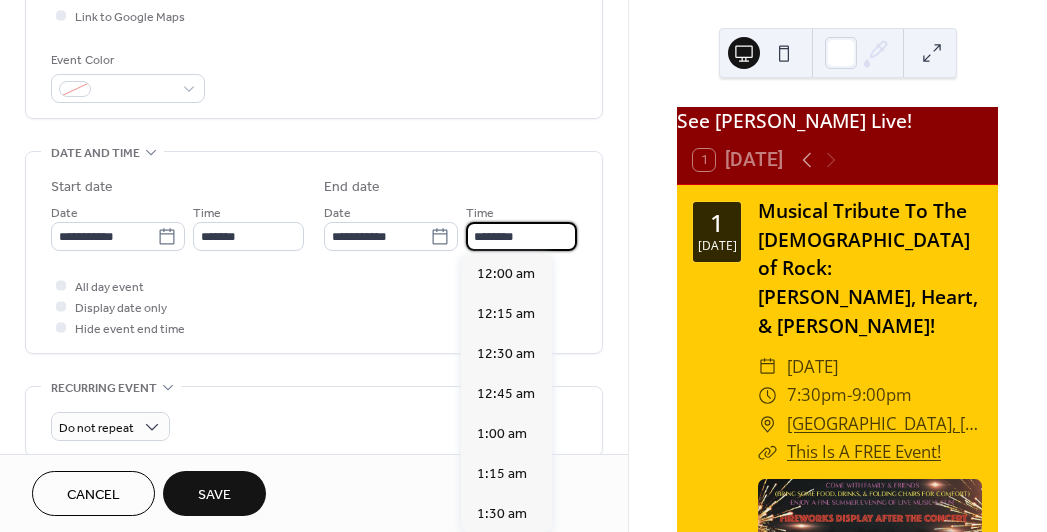 scroll, scrollTop: 3623, scrollLeft: 0, axis: vertical 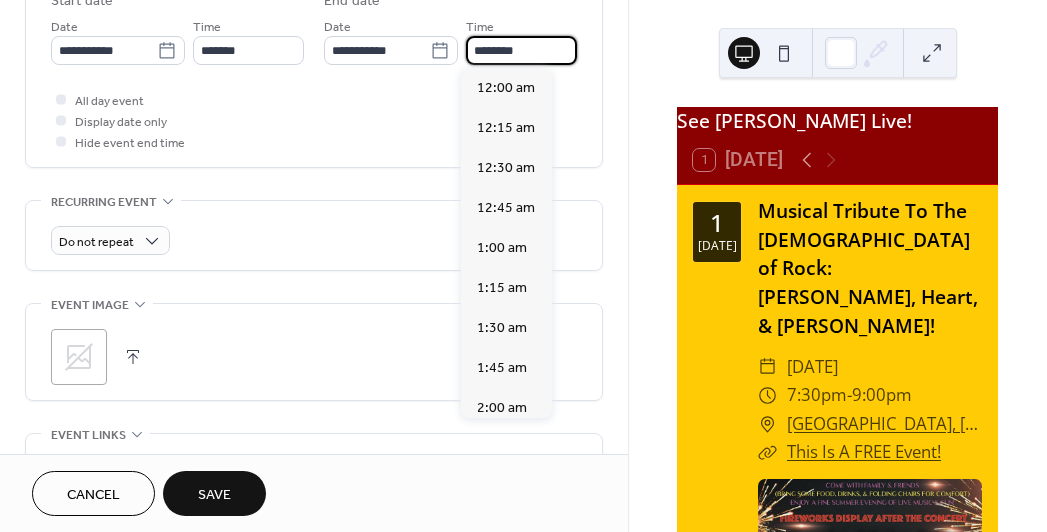 click on "********" at bounding box center (521, 50) 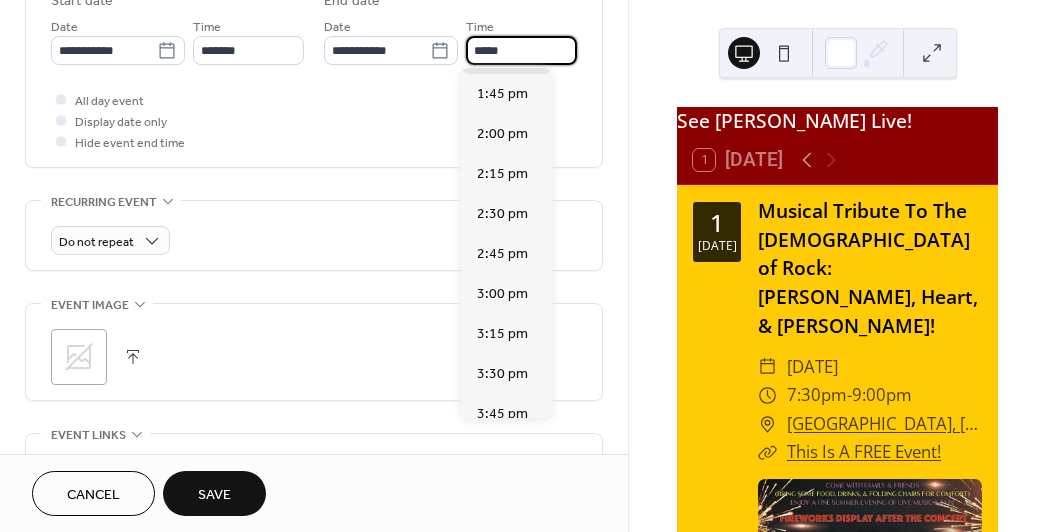 scroll, scrollTop: 243, scrollLeft: 0, axis: vertical 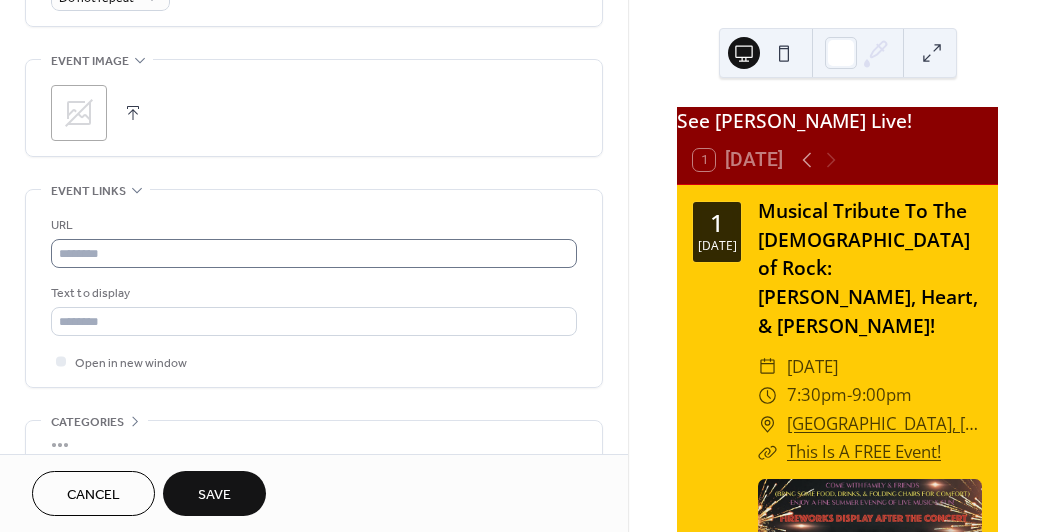 type on "*******" 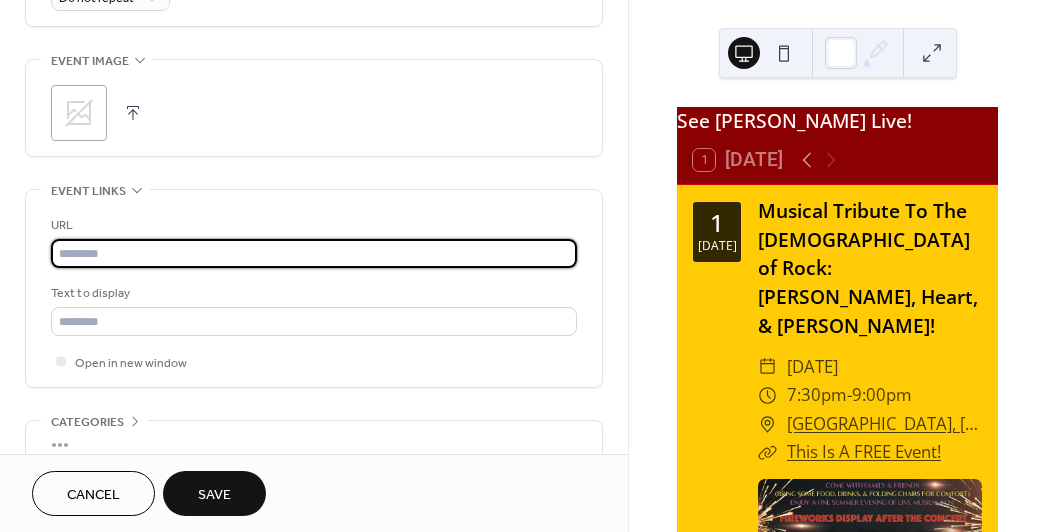 click at bounding box center [314, 253] 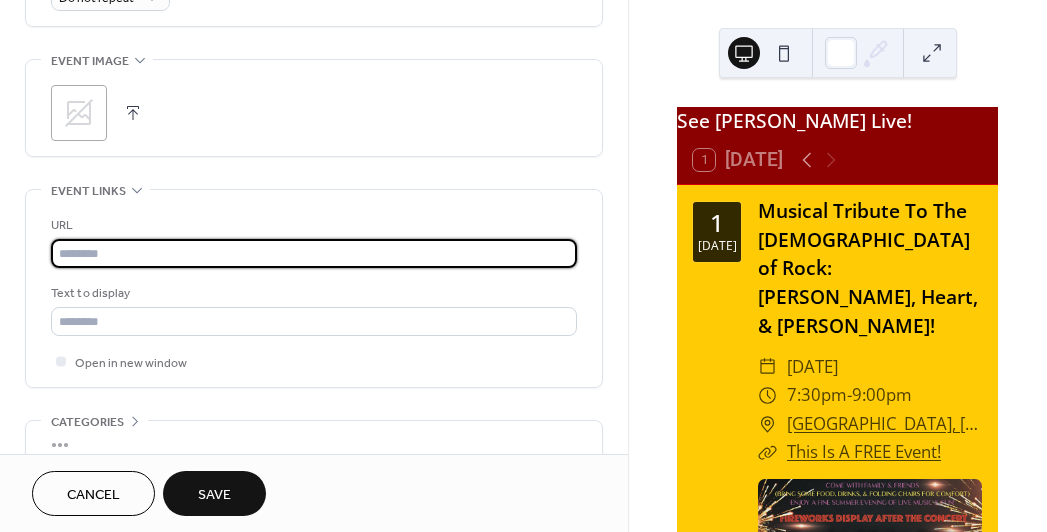 click at bounding box center (314, 253) 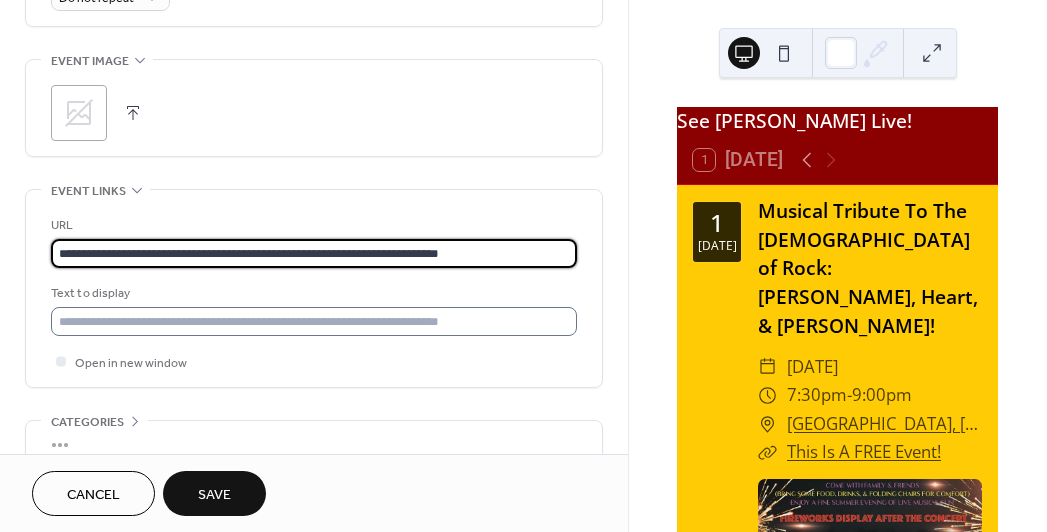 type on "**********" 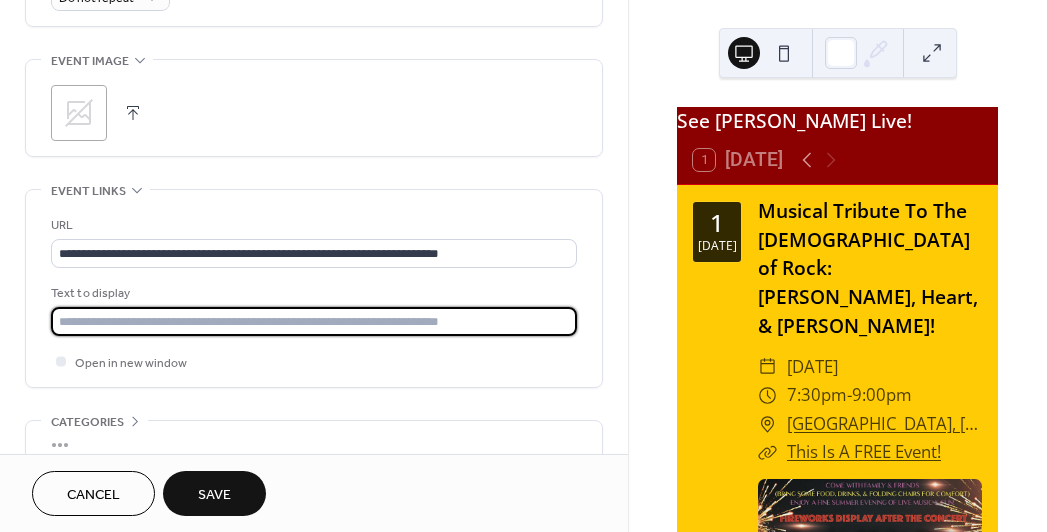 click at bounding box center [314, 321] 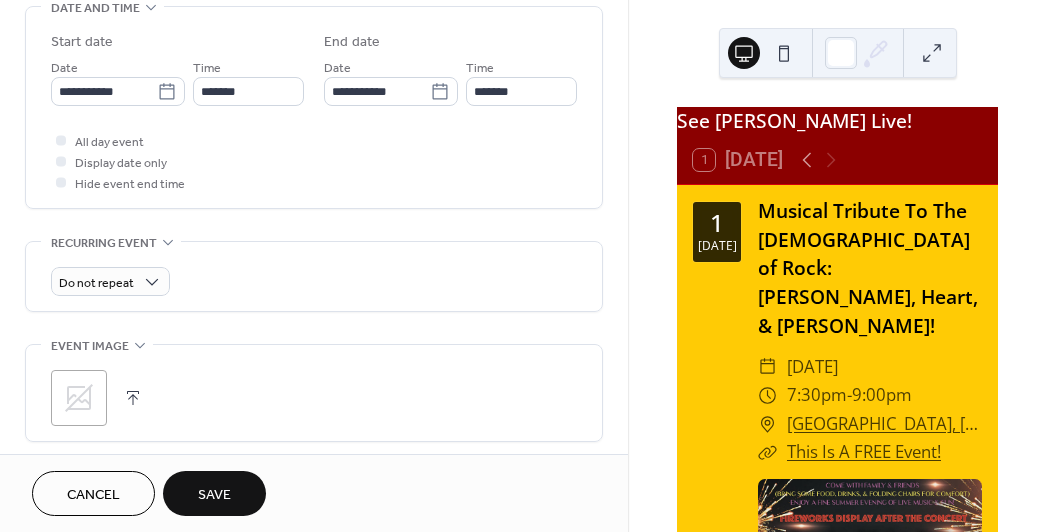scroll, scrollTop: 669, scrollLeft: 0, axis: vertical 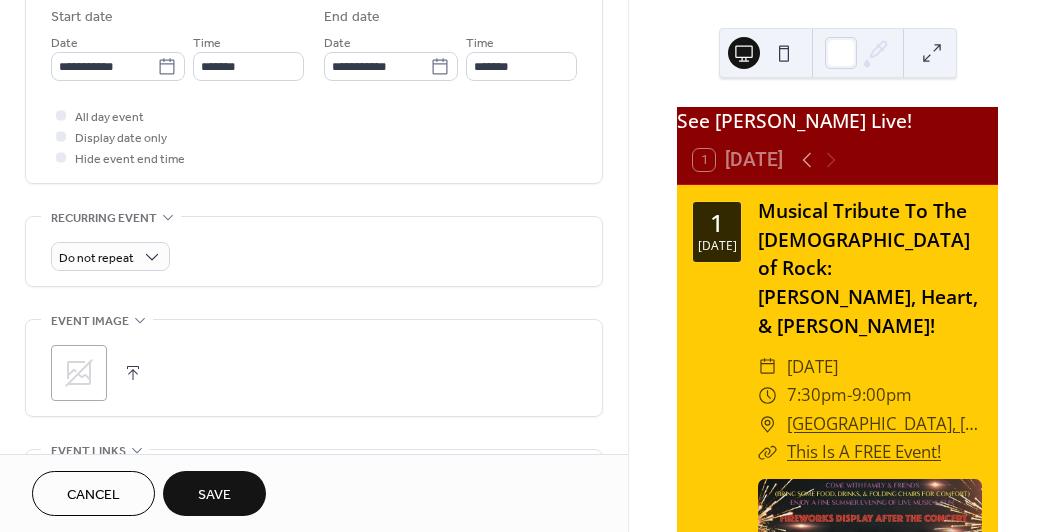 click at bounding box center [133, 373] 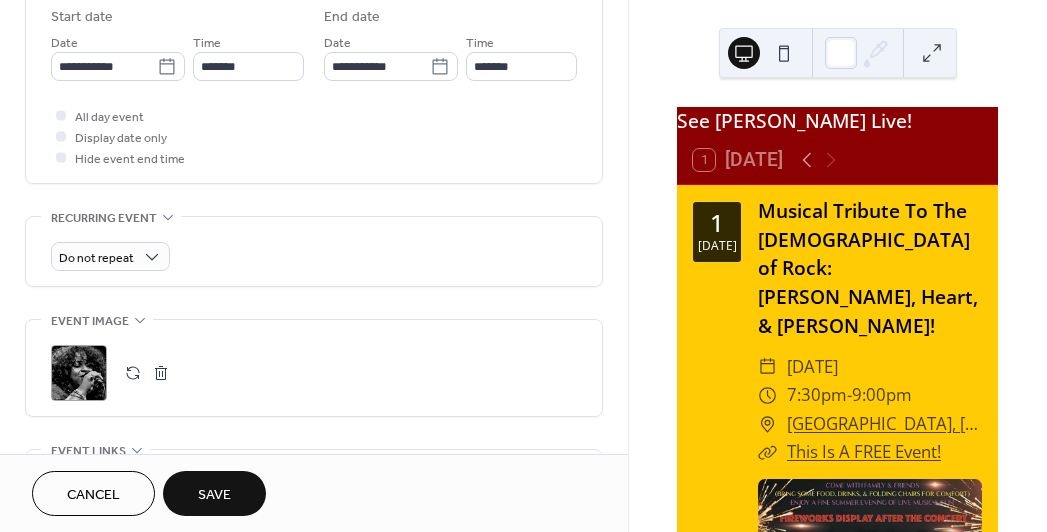 click on "Save" at bounding box center [214, 495] 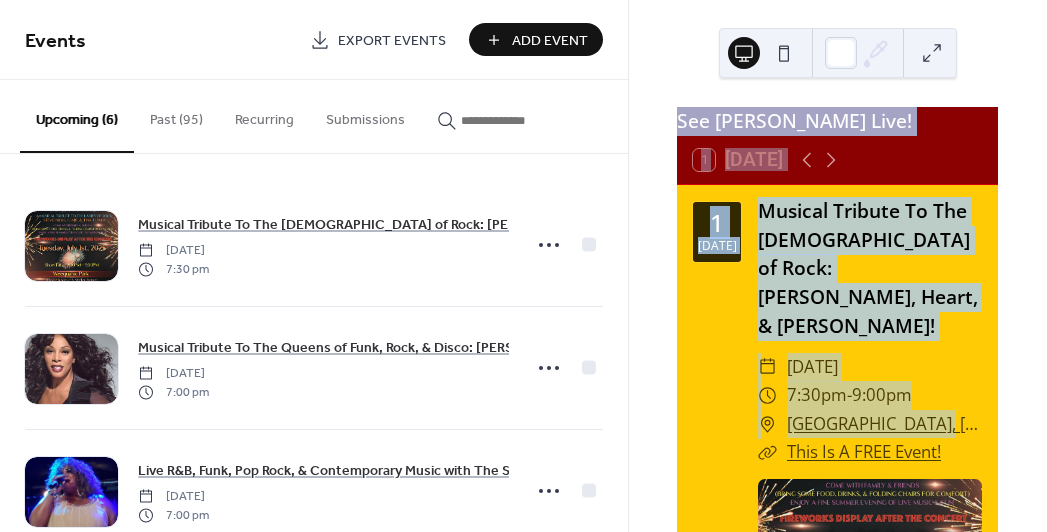 drag, startPoint x: 1040, startPoint y: 105, endPoint x: 1055, endPoint y: 410, distance: 305.36862 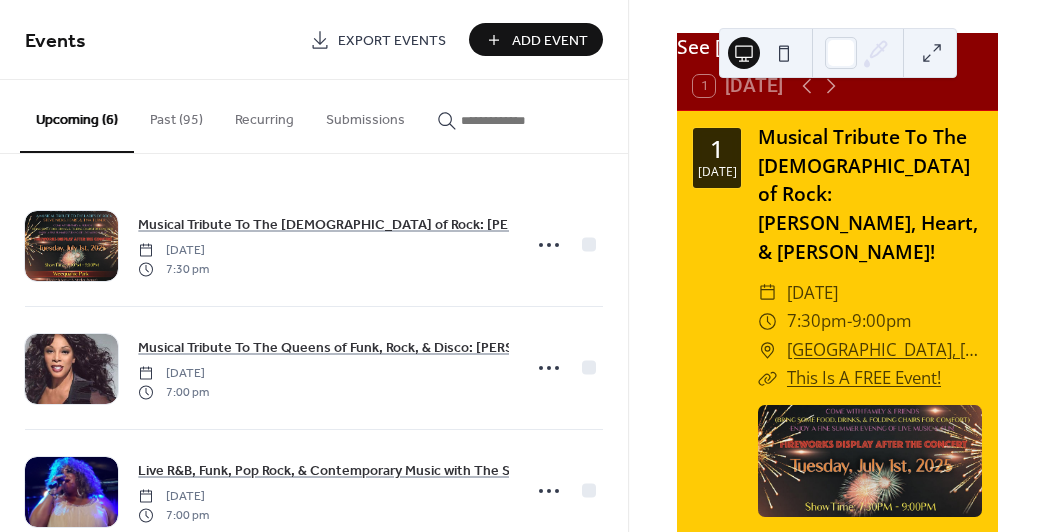 scroll, scrollTop: 138, scrollLeft: 0, axis: vertical 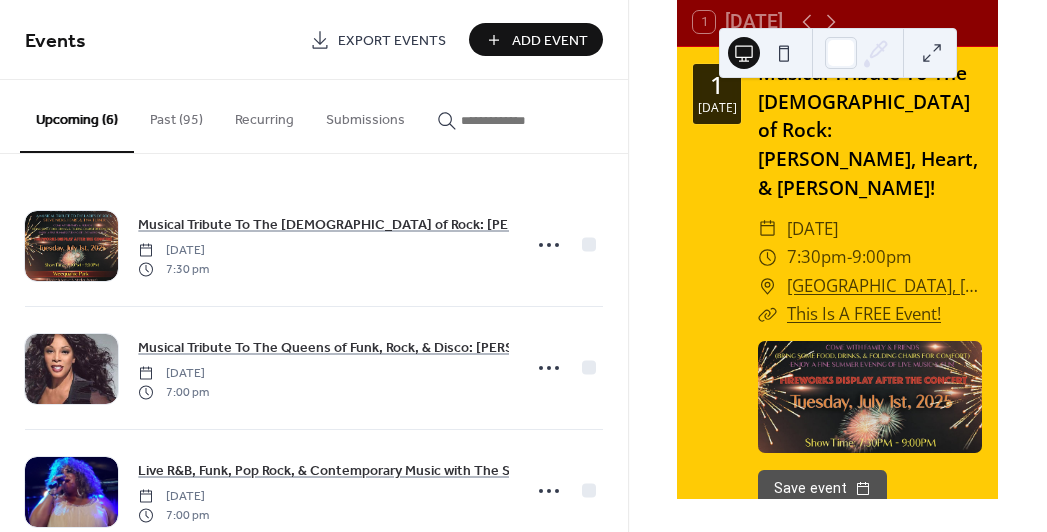 click on "See [PERSON_NAME] Live! 1 [DATE] [DATE] Musical Tribute To The [DEMOGRAPHIC_DATA] of Rock:  [PERSON_NAME], Heart, & [PERSON_NAME]! ​ [DATE] ​ 7:30pm - 9:00pm ​ [GEOGRAPHIC_DATA], [GEOGRAPHIC_DATA] ​ This Is A FREE Event! Save event [DATE] Musical Tribute To The Queens of Funk, Rock, & Disco:  [PERSON_NAME], [PERSON_NAME], & [PERSON_NAME]! ​ [DATE] ​ 7:00pm - 8:00pm ​ [GEOGRAPHIC_DATA] ​ This Is A FREE Event! Save event [DATE] Live R&B, Funk, Pop Rock, & Contemporary Music with The Stage Revolution Band! ​ [DATE] ​ 7:00pm - 9:30pm ​ [PERSON_NAME][GEOGRAPHIC_DATA], [GEOGRAPHIC_DATA] ​ There's No Cover Charge! Save event [DATE] Live R&B, Funk, Pop Rock, & Contemporary Music with The Stage Revolution Band! ​ [DATE] ​ 9:30pm - 1:30am ​ Groove Bar & Grill, [GEOGRAPHIC_DATA] ​ GET TICKETS HERE Save event [DATE] Musical Tribute To The [DEMOGRAPHIC_DATA] of 90s Soul:  [PERSON_NAME], [PERSON_NAME], & [PERSON_NAME]! ​ [DATE] ​ 7:00pm - 8:30pm ​ Groove Bar & Grill, [GEOGRAPHIC_DATA] ​ GET TICKETS HERE" at bounding box center [837, 266] 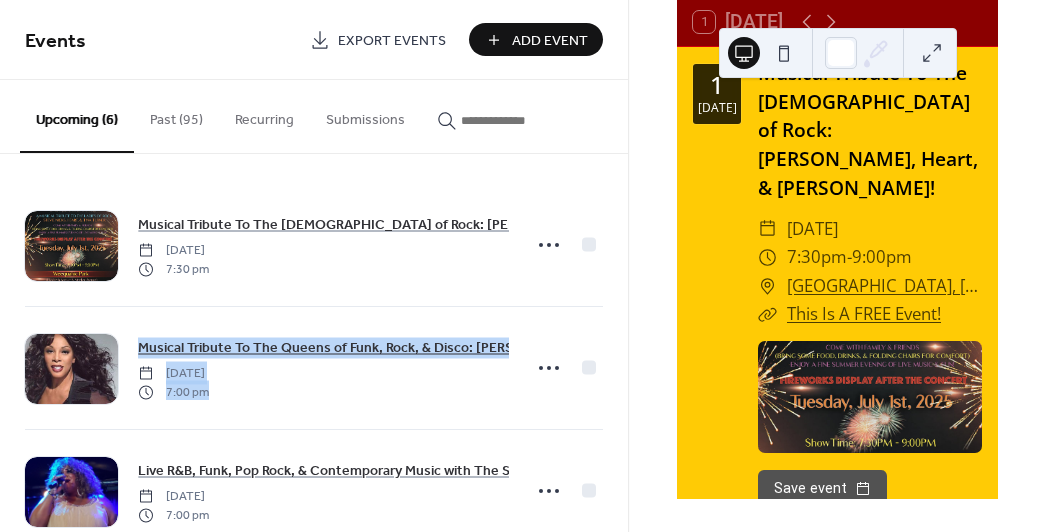 drag, startPoint x: 620, startPoint y: 270, endPoint x: 627, endPoint y: 397, distance: 127.192764 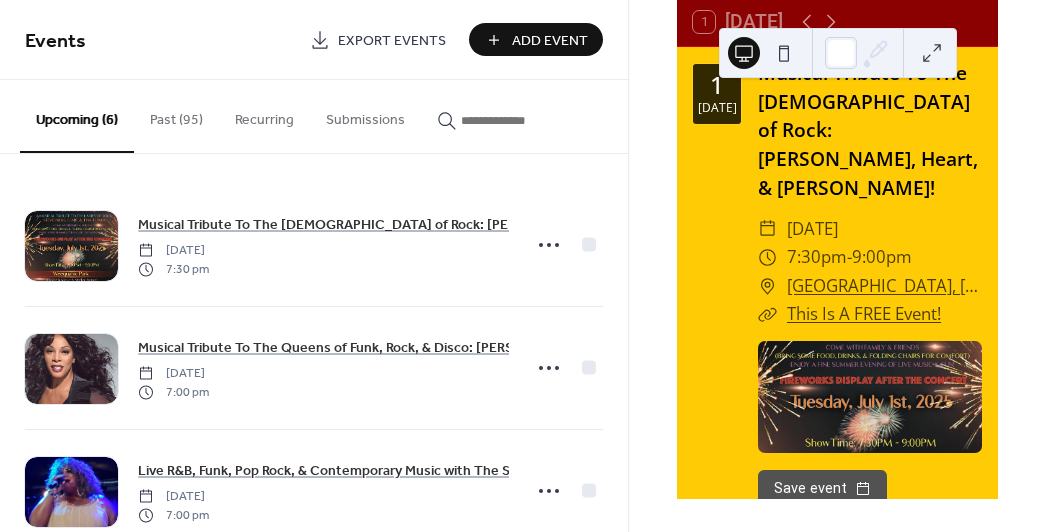click on "See [PERSON_NAME] Live! 1 [DATE] [DATE] Musical Tribute To The [DEMOGRAPHIC_DATA] of Rock:  [PERSON_NAME], Heart, & [PERSON_NAME]! ​ [DATE] ​ 7:30pm - 9:00pm ​ [GEOGRAPHIC_DATA], [GEOGRAPHIC_DATA] ​ This Is A FREE Event! Save event [DATE] Musical Tribute To The Queens of Funk, Rock, & Disco:  [PERSON_NAME], [PERSON_NAME], & [PERSON_NAME]! ​ [DATE] ​ 7:00pm - 8:00pm ​ [GEOGRAPHIC_DATA] ​ This Is A FREE Event! Save event [DATE] Live R&B, Funk, Pop Rock, & Contemporary Music with The Stage Revolution Band! ​ [DATE] ​ 7:00pm - 9:30pm ​ [PERSON_NAME][GEOGRAPHIC_DATA], [GEOGRAPHIC_DATA] ​ There's No Cover Charge! Save event [DATE] Live R&B, Funk, Pop Rock, & Contemporary Music with The Stage Revolution Band! ​ [DATE] ​ 9:30pm - 1:30am ​ Groove Bar & Grill, [GEOGRAPHIC_DATA] ​ GET TICKETS HERE Save event [DATE] Musical Tribute To The [DEMOGRAPHIC_DATA] of 90s Soul:  [PERSON_NAME], [PERSON_NAME], & [PERSON_NAME]! ​ [DATE] ​ 7:00pm - 8:30pm ​ Groove Bar & Grill, [GEOGRAPHIC_DATA] ​ GET TICKETS HERE" at bounding box center [837, 266] 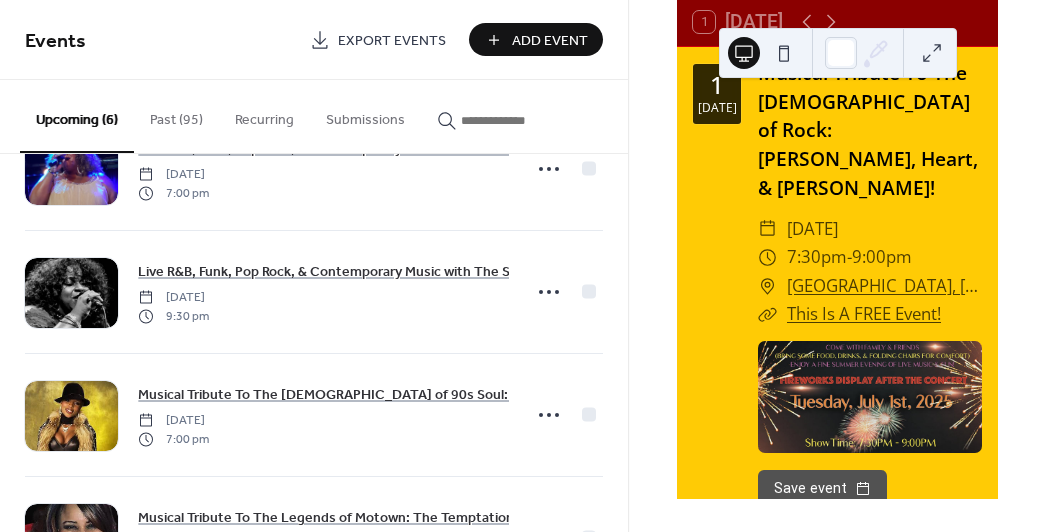 scroll, scrollTop: 418, scrollLeft: 0, axis: vertical 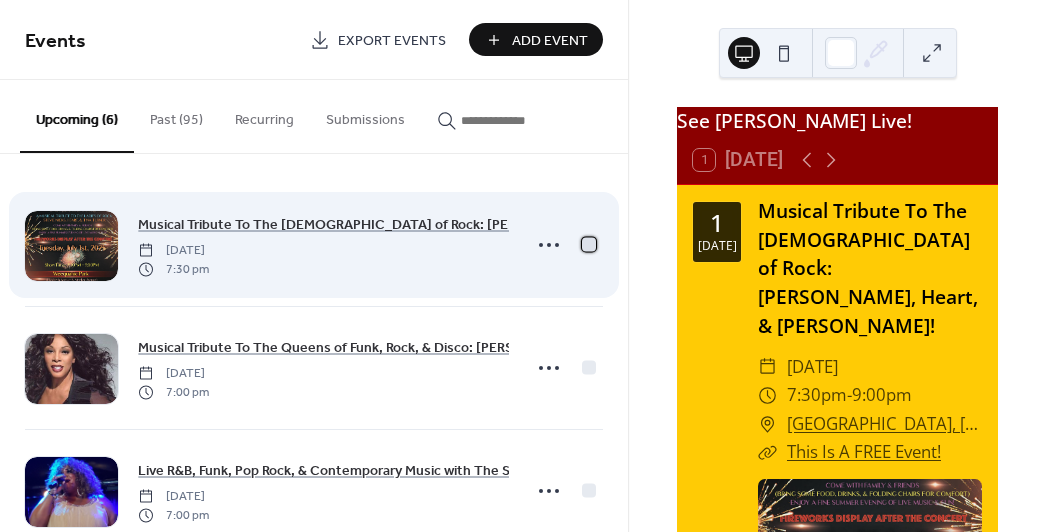 click at bounding box center [589, 244] 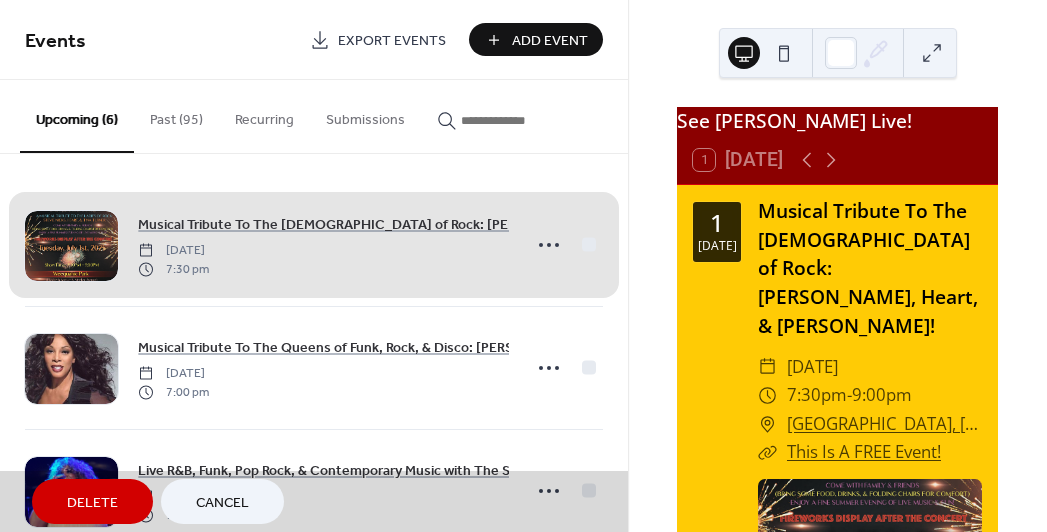 click on "Delete" at bounding box center [92, 501] 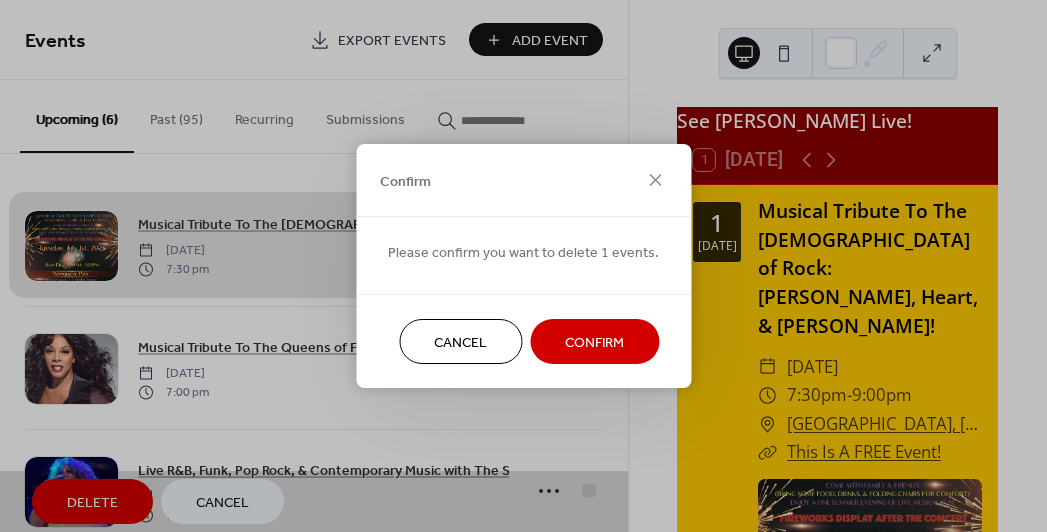 click on "Confirm" at bounding box center (594, 343) 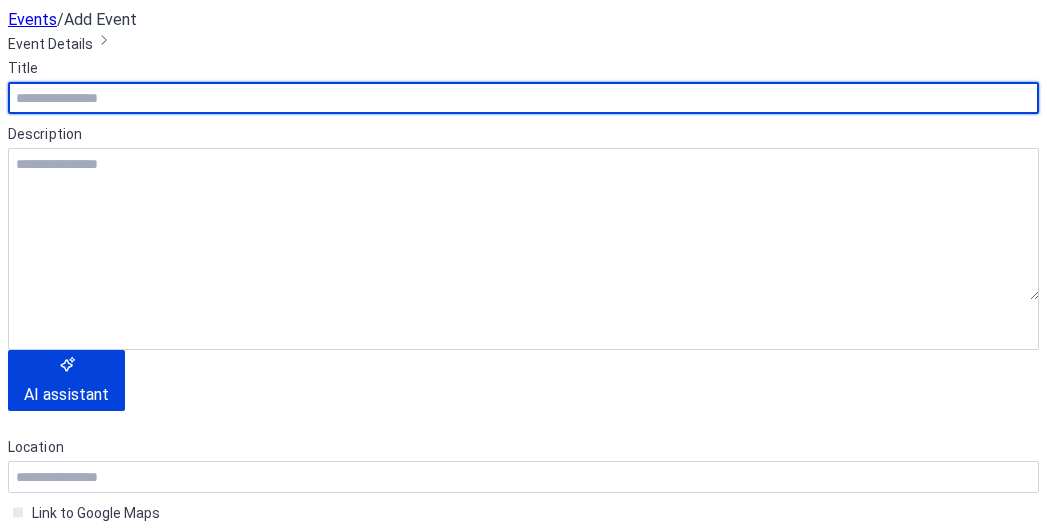 scroll, scrollTop: 0, scrollLeft: 0, axis: both 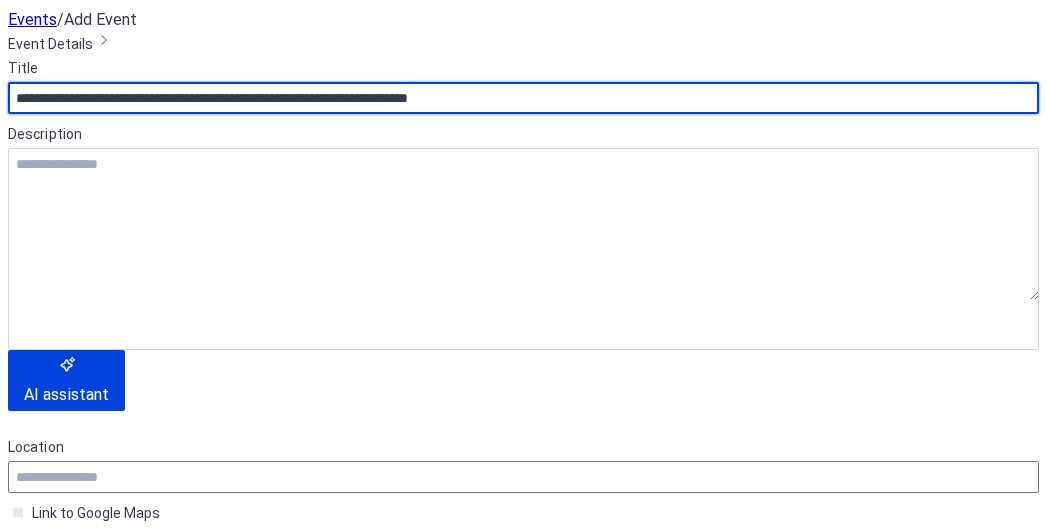 type on "**********" 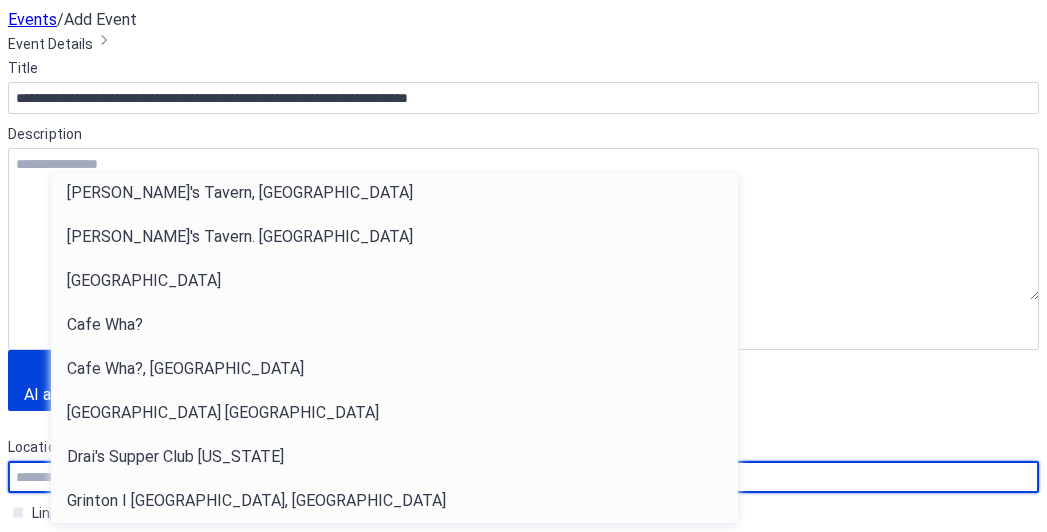 click at bounding box center (523, 477) 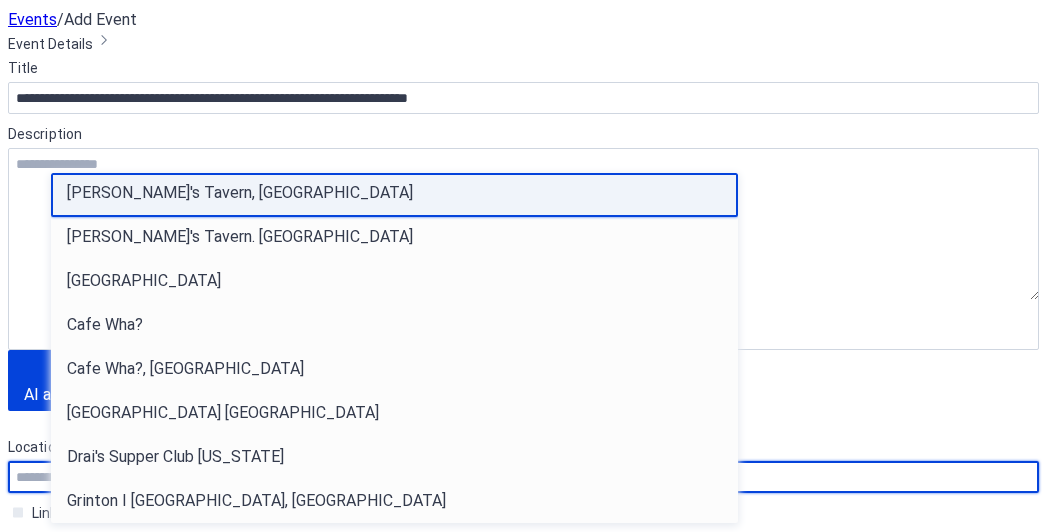 click on "[PERSON_NAME]'s Tavern, [GEOGRAPHIC_DATA]" at bounding box center [394, 195] 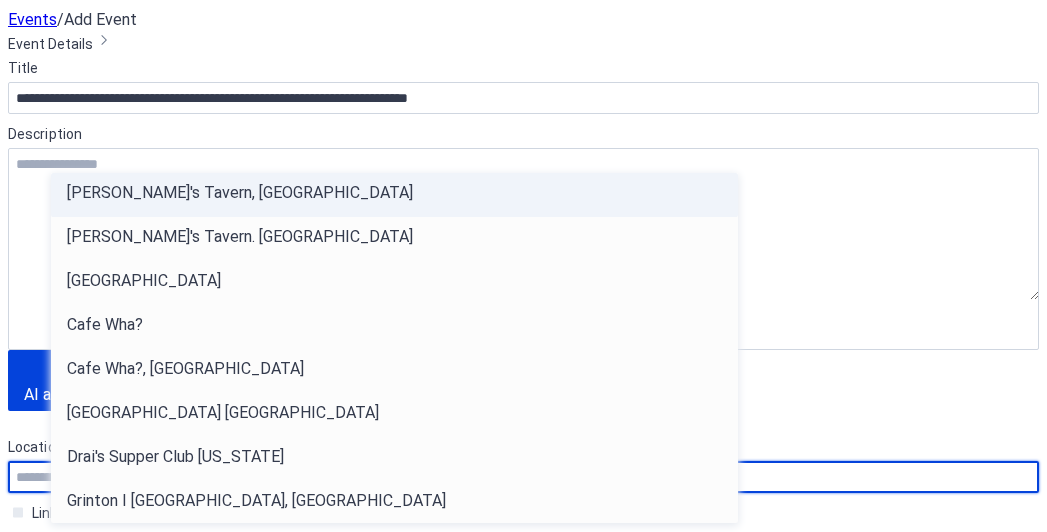 type on "**********" 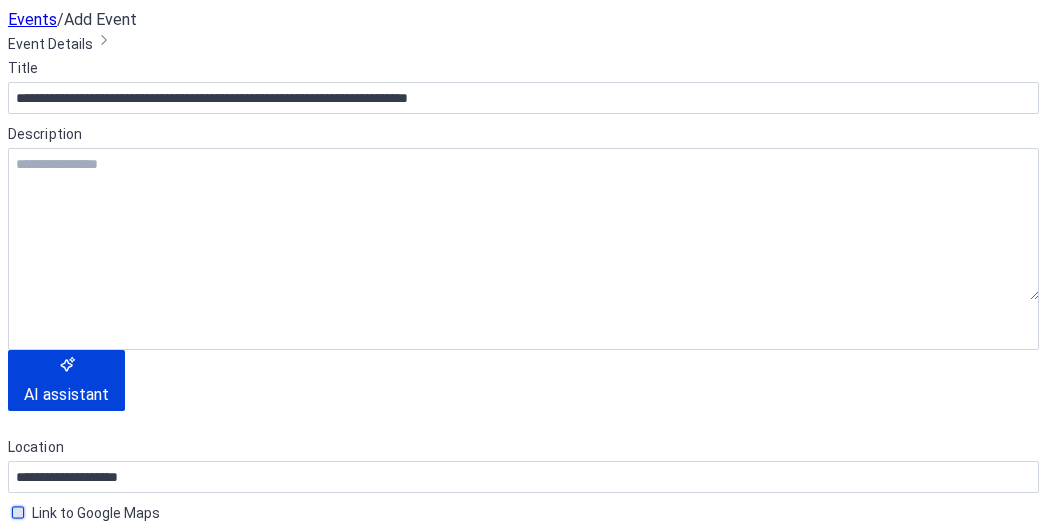 click at bounding box center [18, 512] 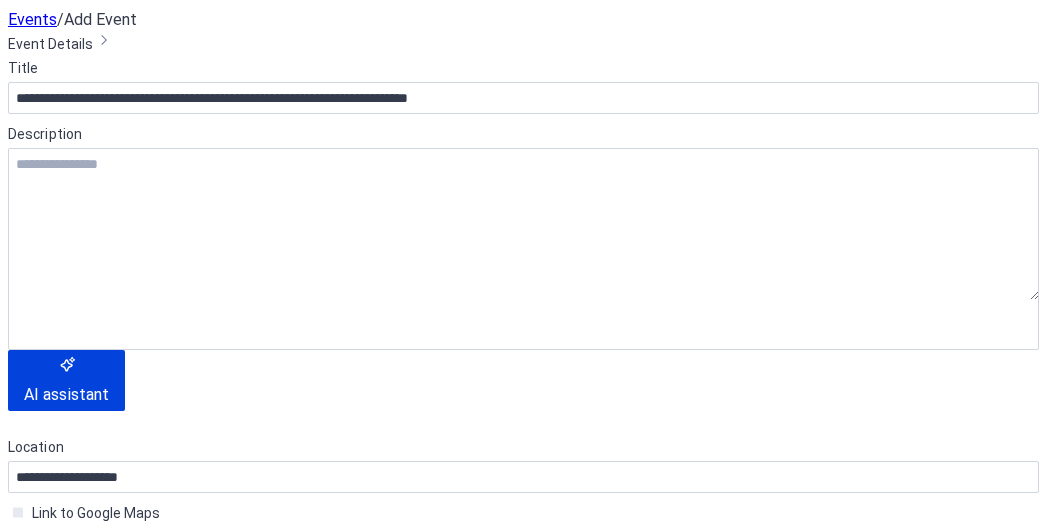 click on "**********" at bounding box center (86, 747) 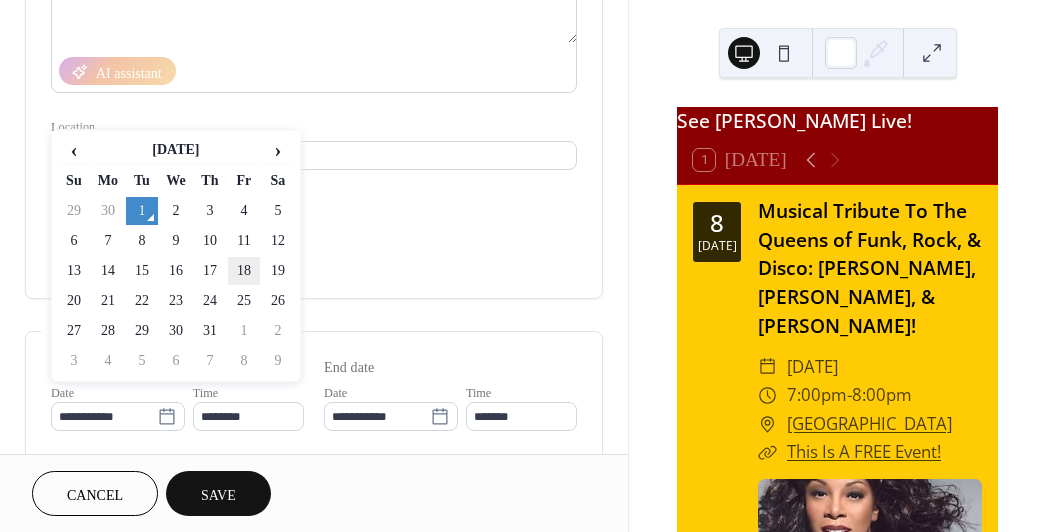 click on "18" at bounding box center (244, 271) 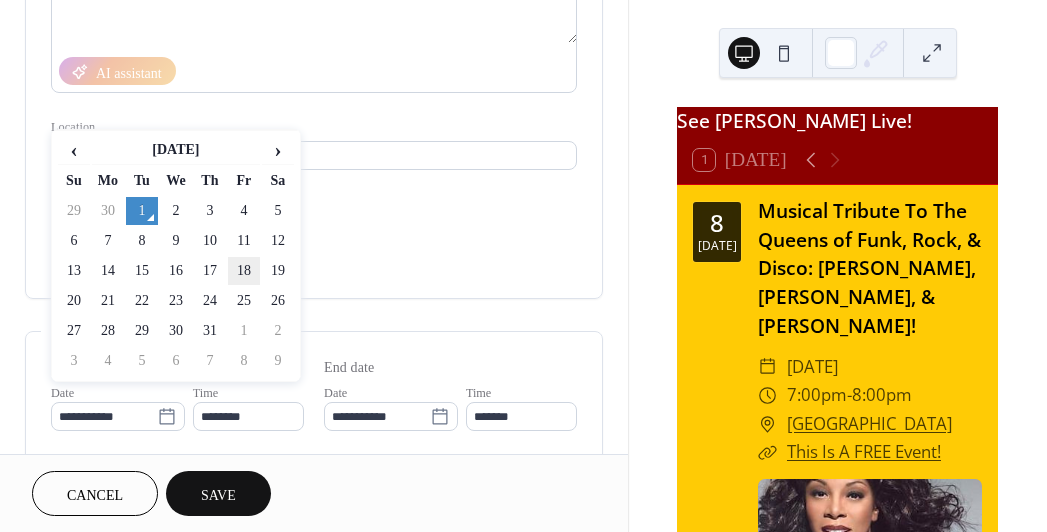 type on "**********" 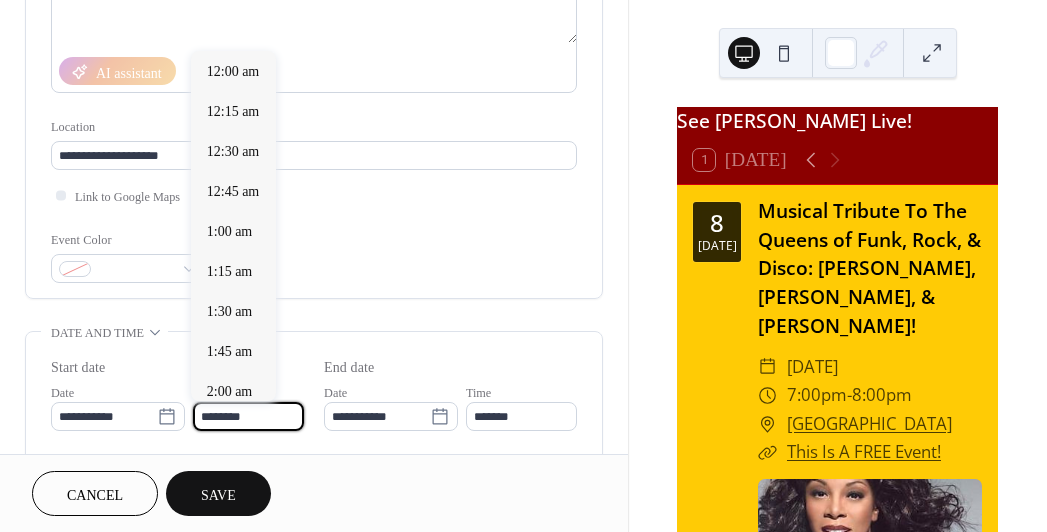 click on "********" at bounding box center [248, 416] 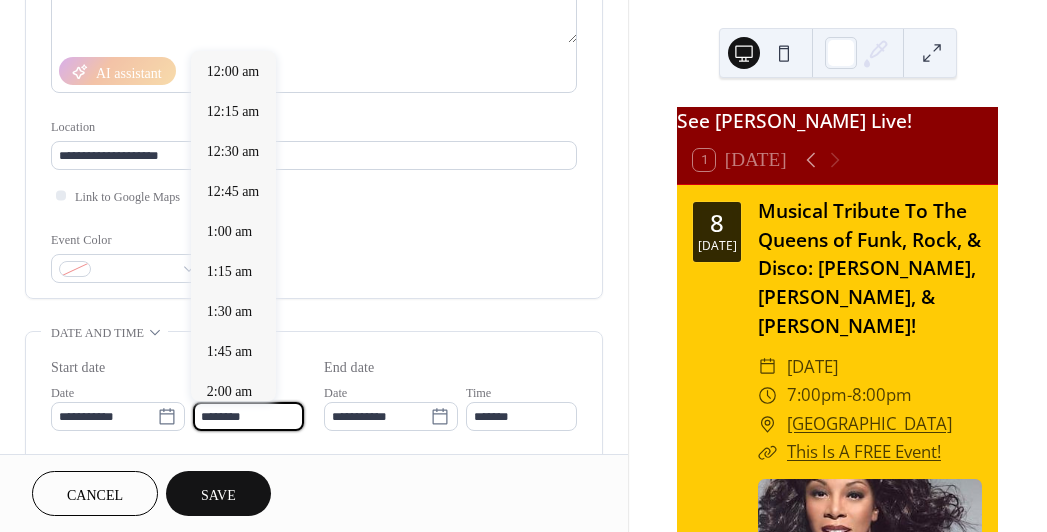 scroll, scrollTop: 1950, scrollLeft: 0, axis: vertical 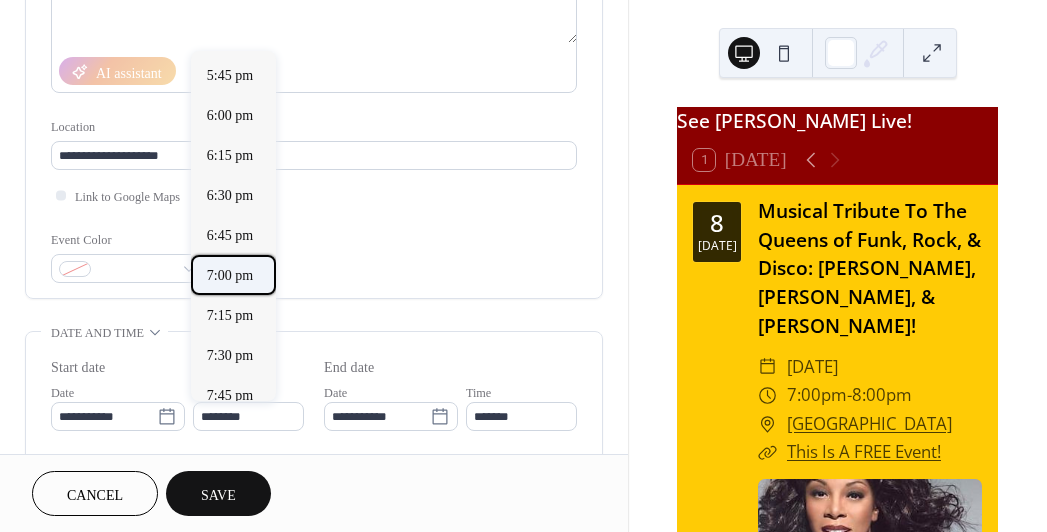 click on "7:00 pm" at bounding box center (230, 275) 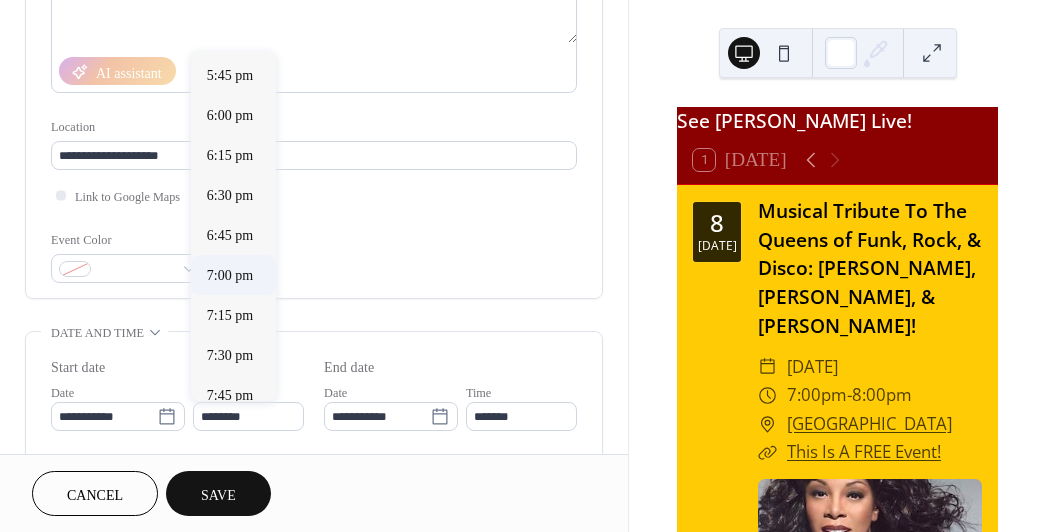 type on "*******" 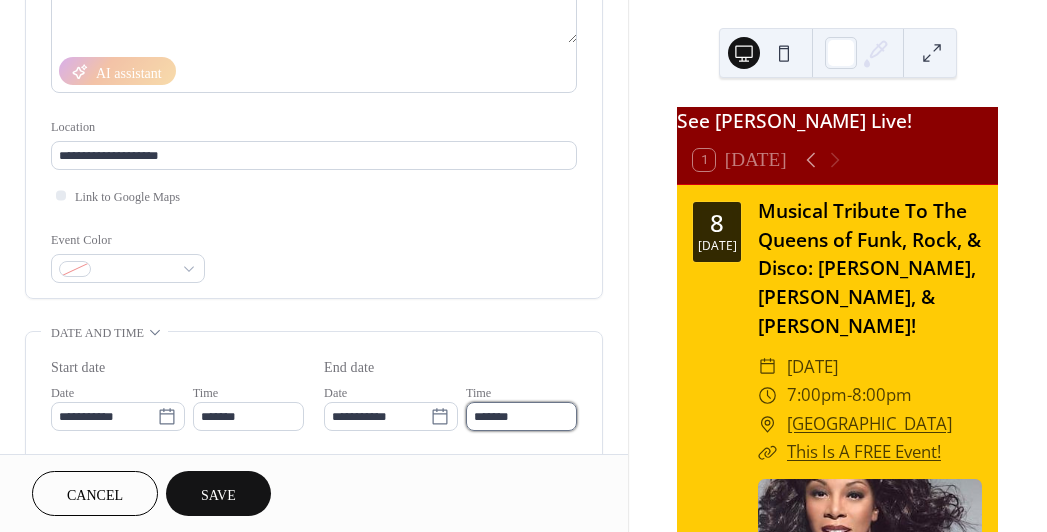 click on "*******" at bounding box center [521, 416] 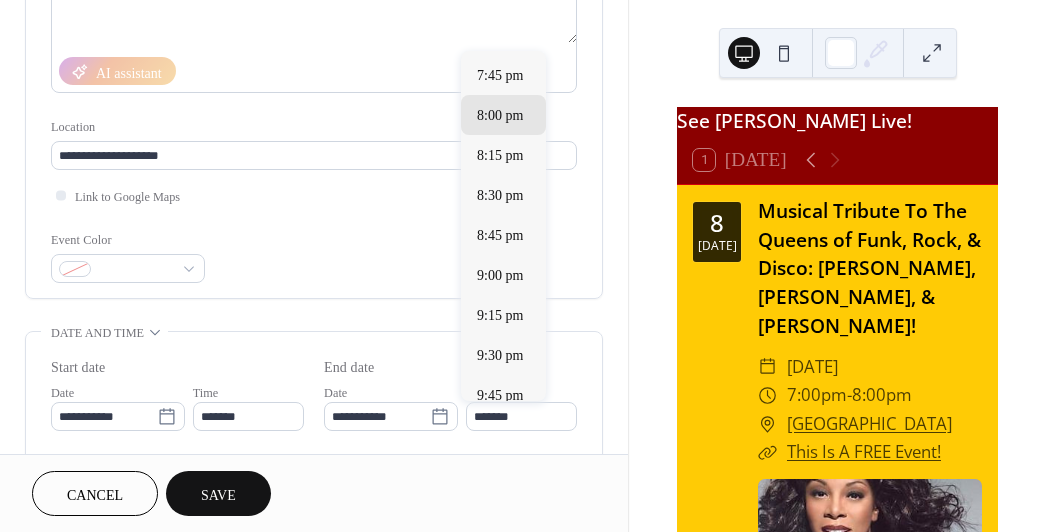 scroll, scrollTop: 77, scrollLeft: 0, axis: vertical 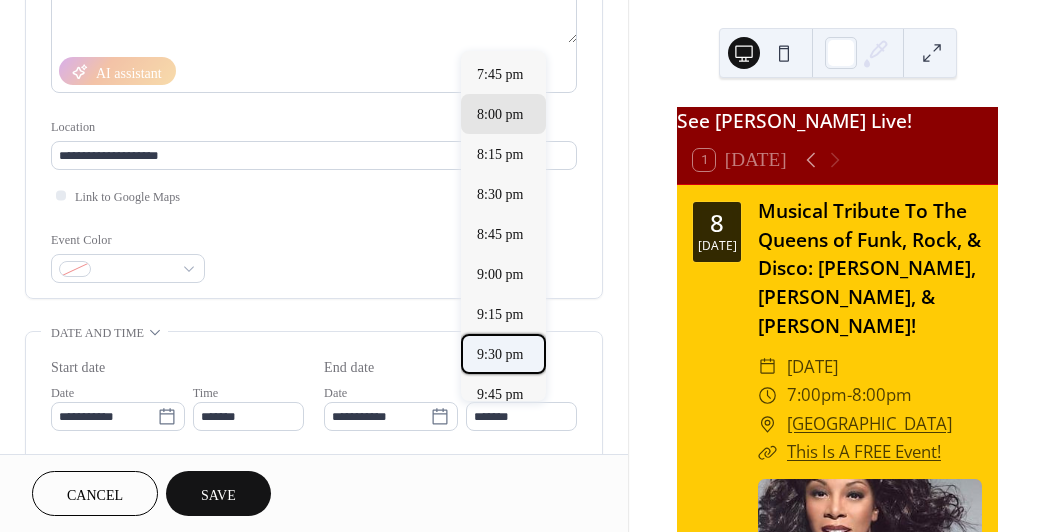 click on "9:30 pm" at bounding box center (500, 354) 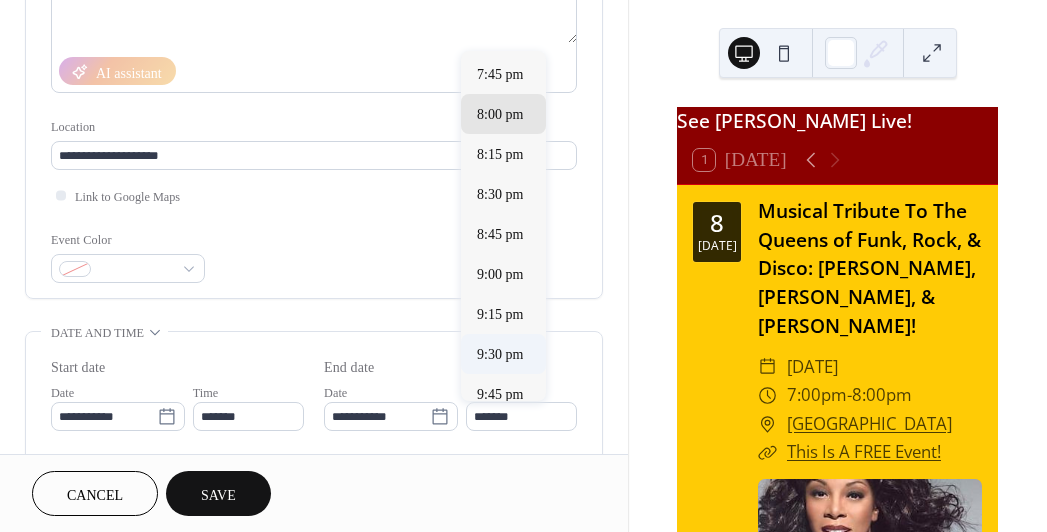 type on "*******" 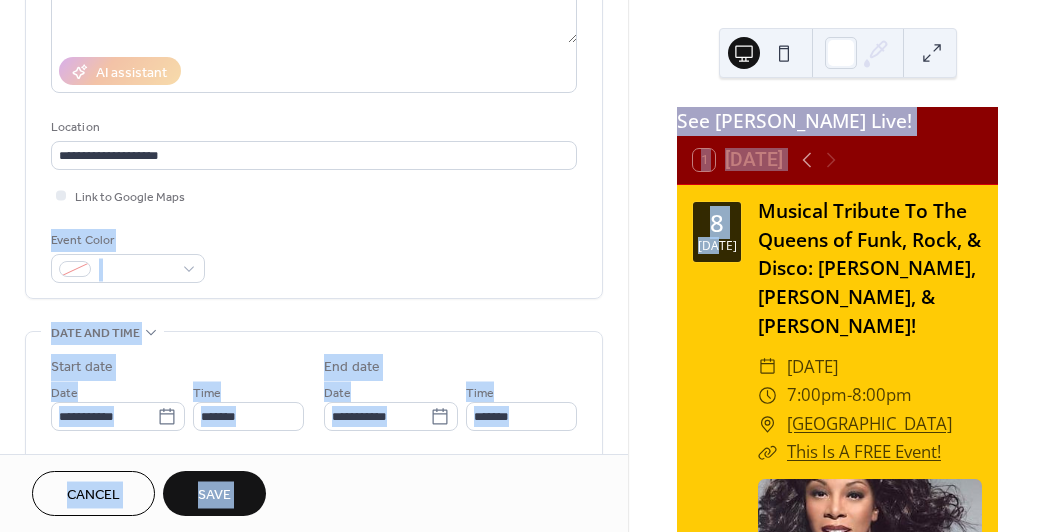 drag, startPoint x: 628, startPoint y: 225, endPoint x: 630, endPoint y: 280, distance: 55.03635 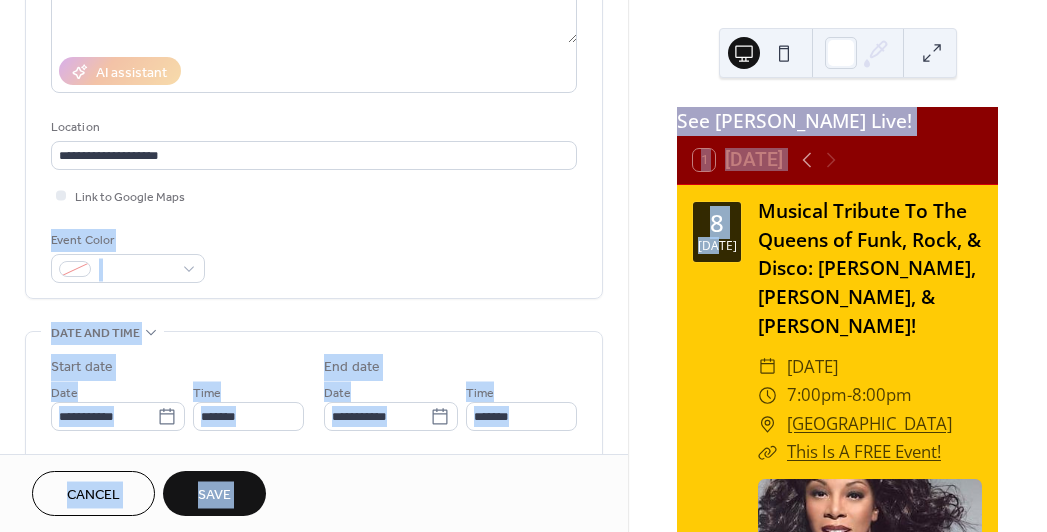 click on "**********" at bounding box center (523, 266) 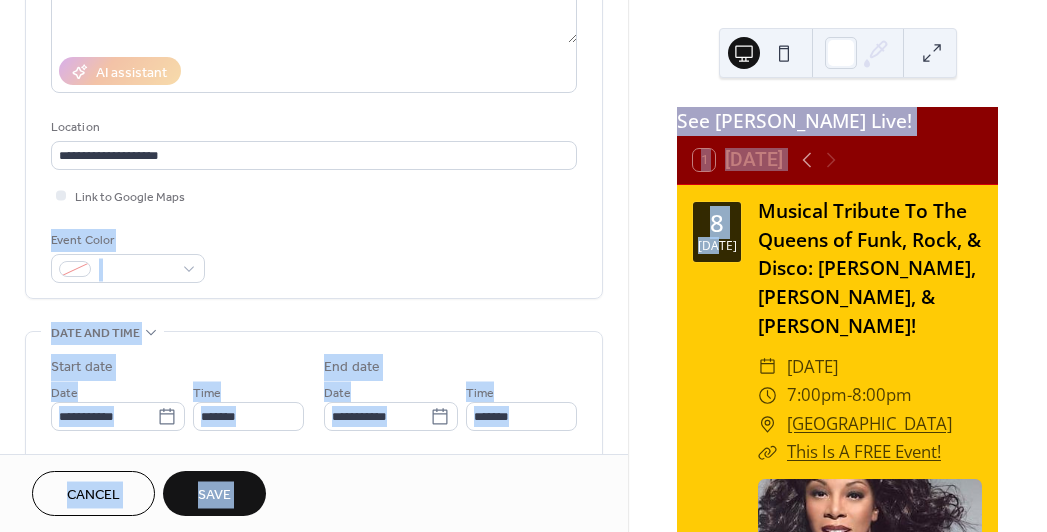 click on "**********" at bounding box center [314, 478] 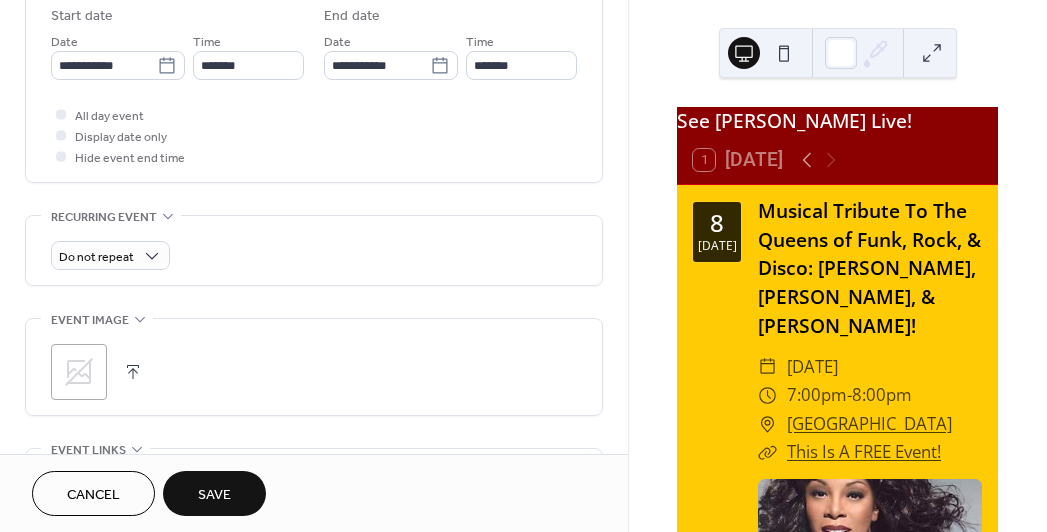 scroll, scrollTop: 673, scrollLeft: 0, axis: vertical 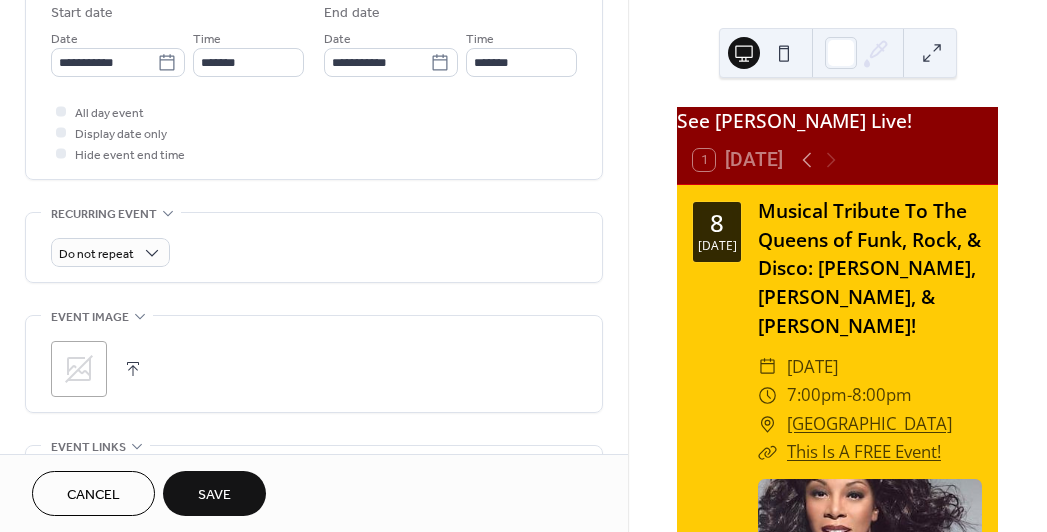 drag, startPoint x: 624, startPoint y: 221, endPoint x: 632, endPoint y: 353, distance: 132.2422 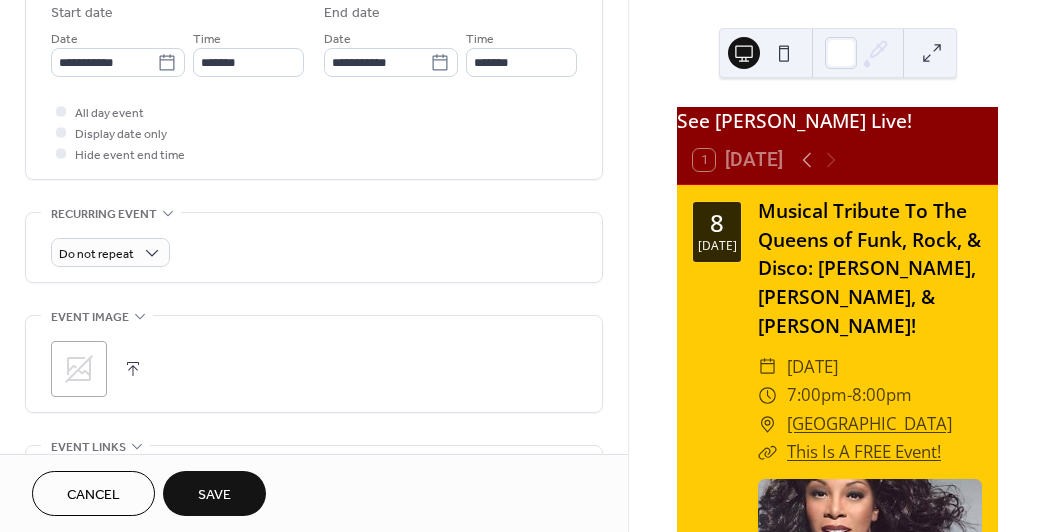 click on "**********" at bounding box center (523, 266) 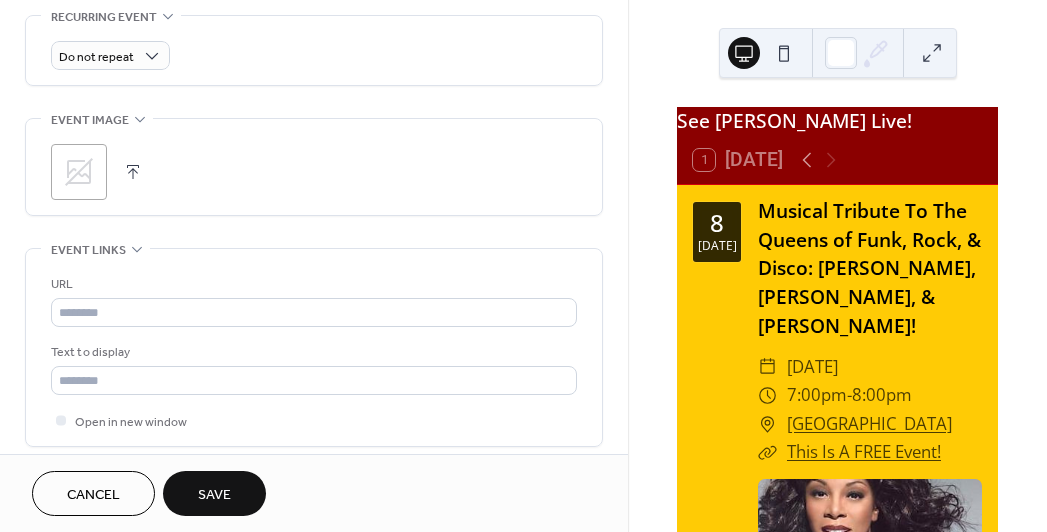 scroll, scrollTop: 871, scrollLeft: 0, axis: vertical 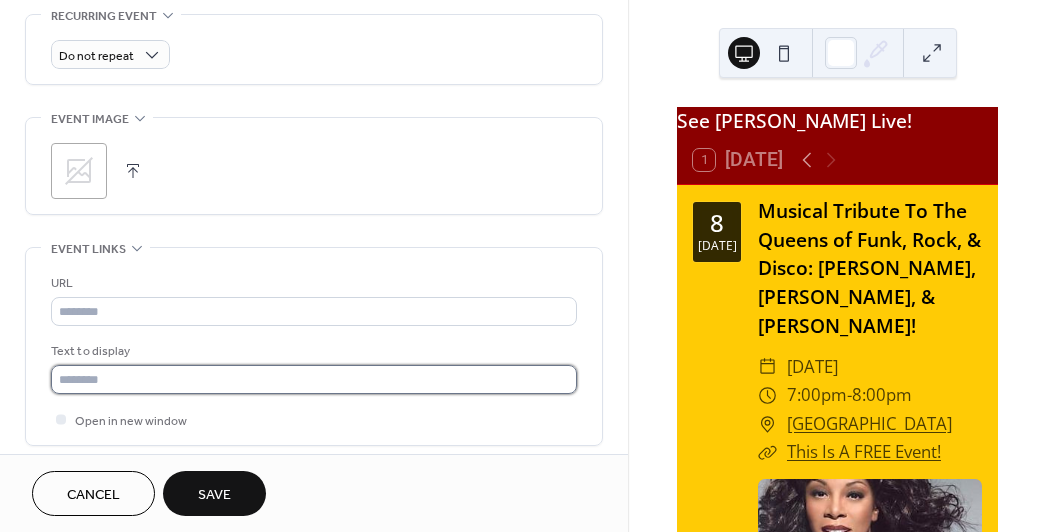 click at bounding box center [314, 379] 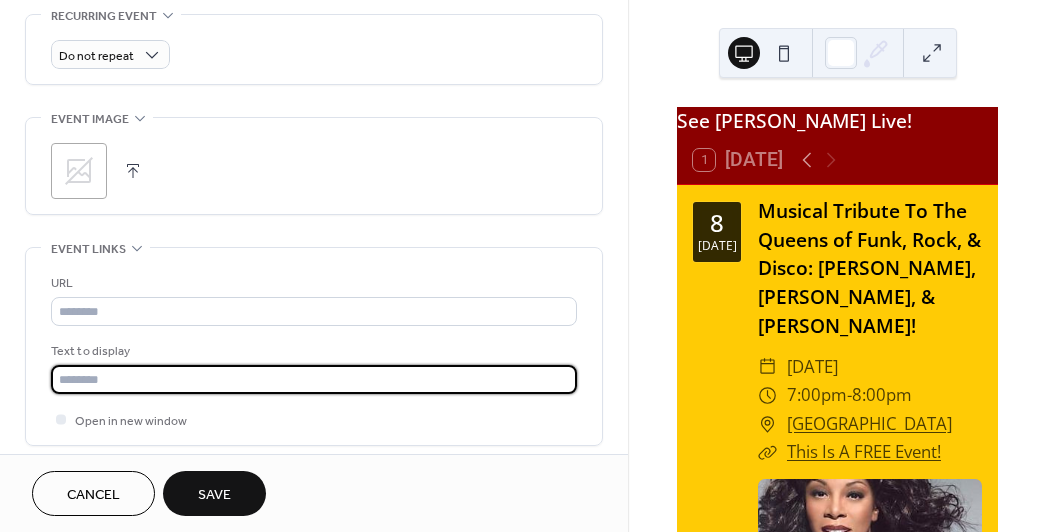 type on "**********" 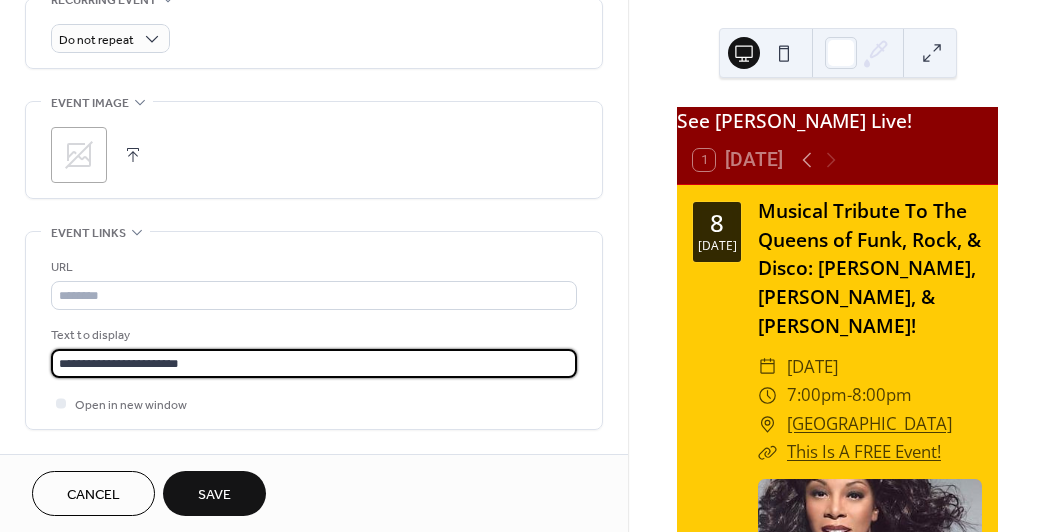 scroll, scrollTop: 886, scrollLeft: 0, axis: vertical 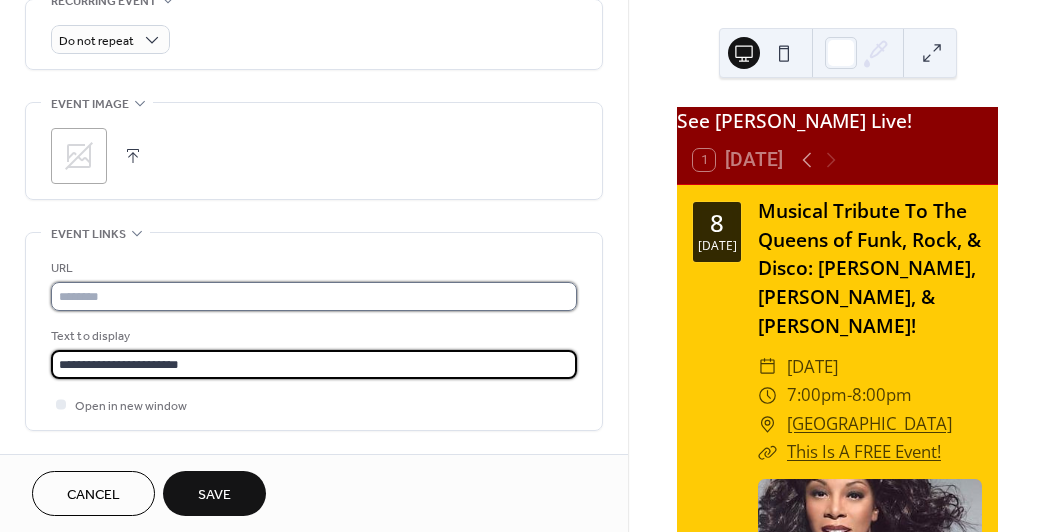 click at bounding box center (314, 296) 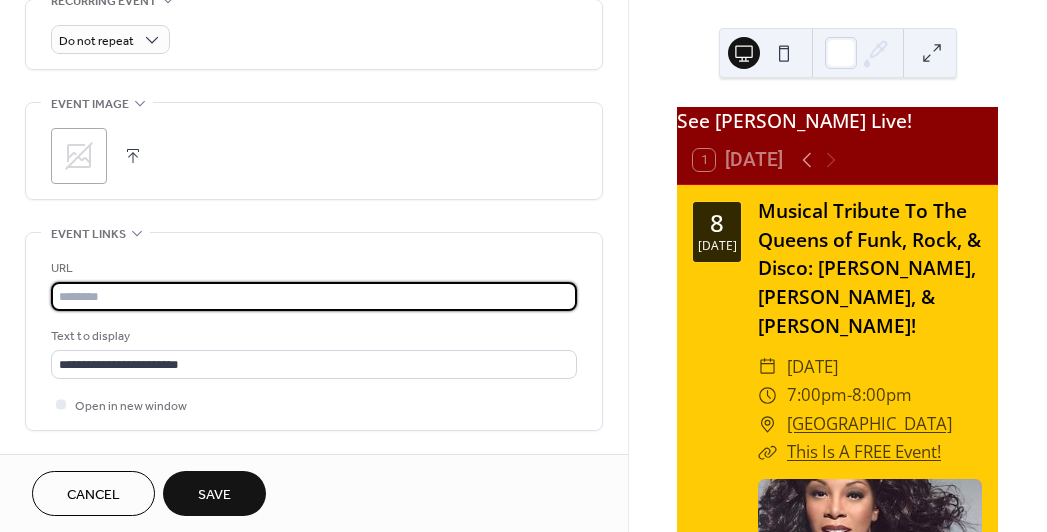 click at bounding box center (314, 296) 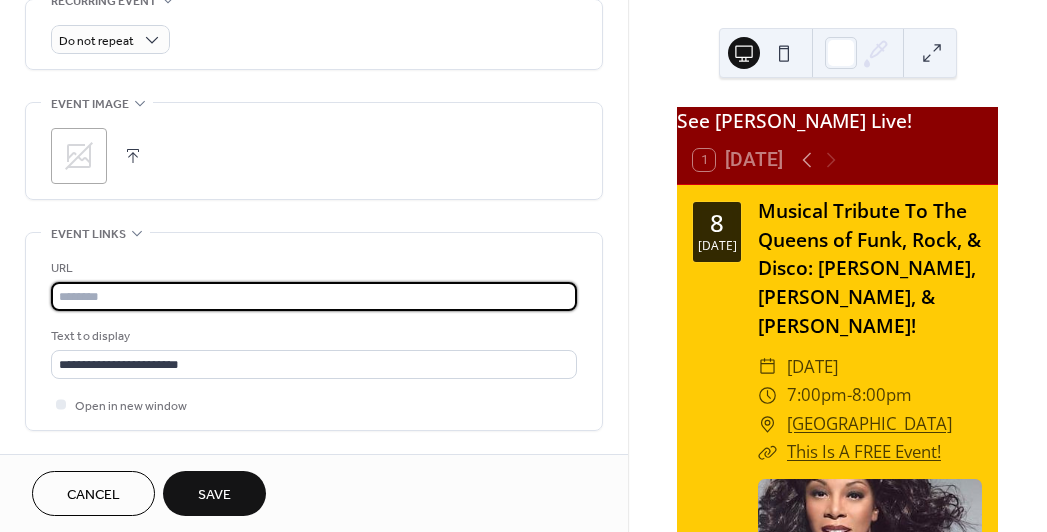 paste on "**********" 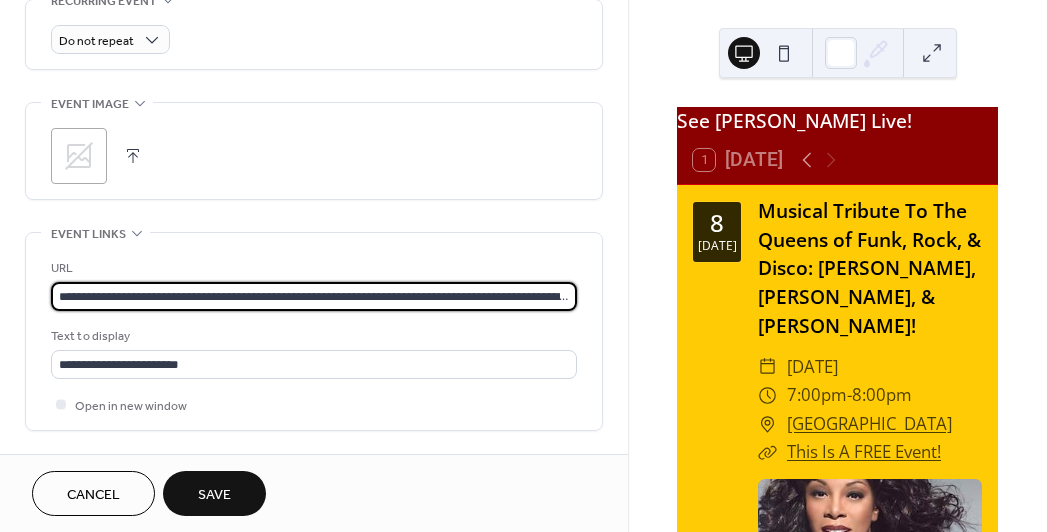 scroll, scrollTop: 0, scrollLeft: 164, axis: horizontal 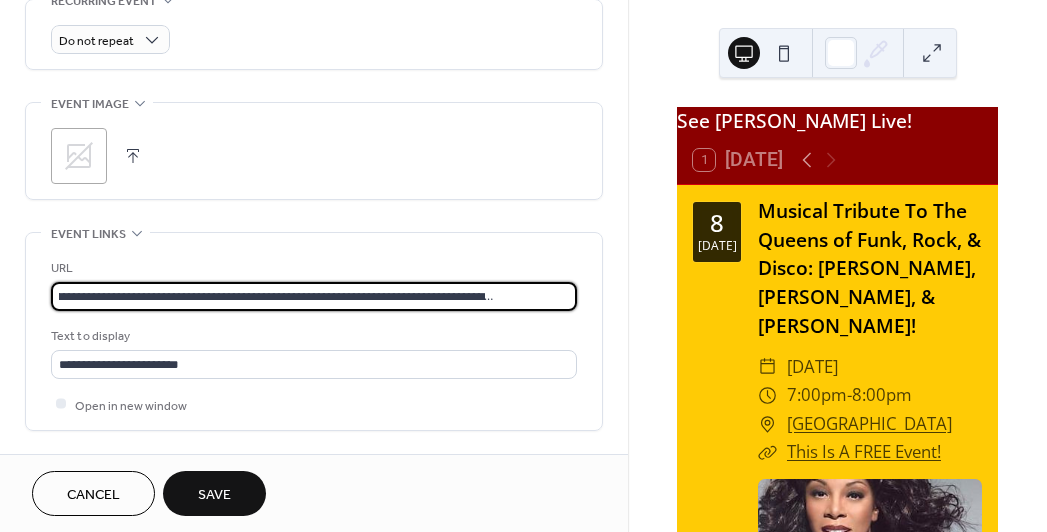 type on "**********" 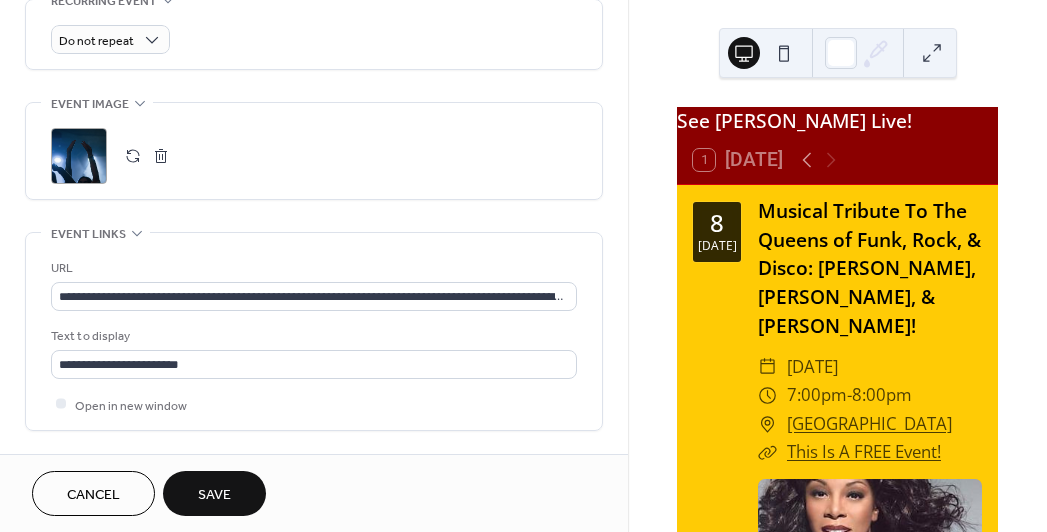 click on "Save" at bounding box center (214, 495) 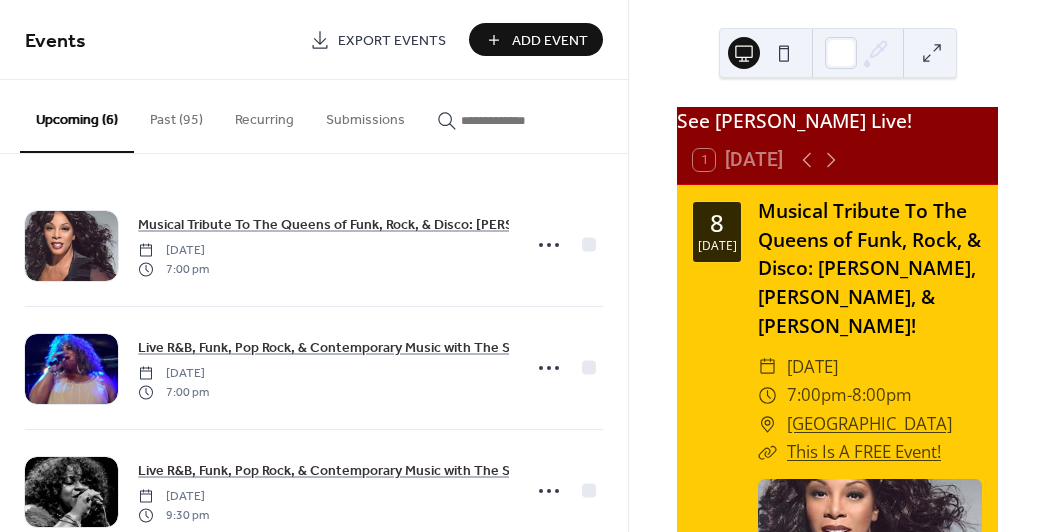 click on "Add Event" at bounding box center (550, 41) 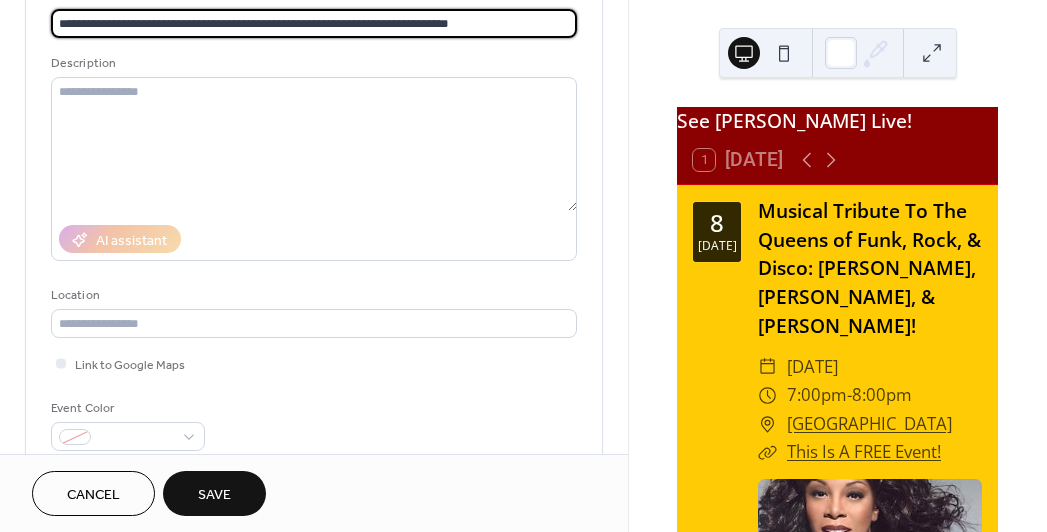 scroll, scrollTop: 175, scrollLeft: 0, axis: vertical 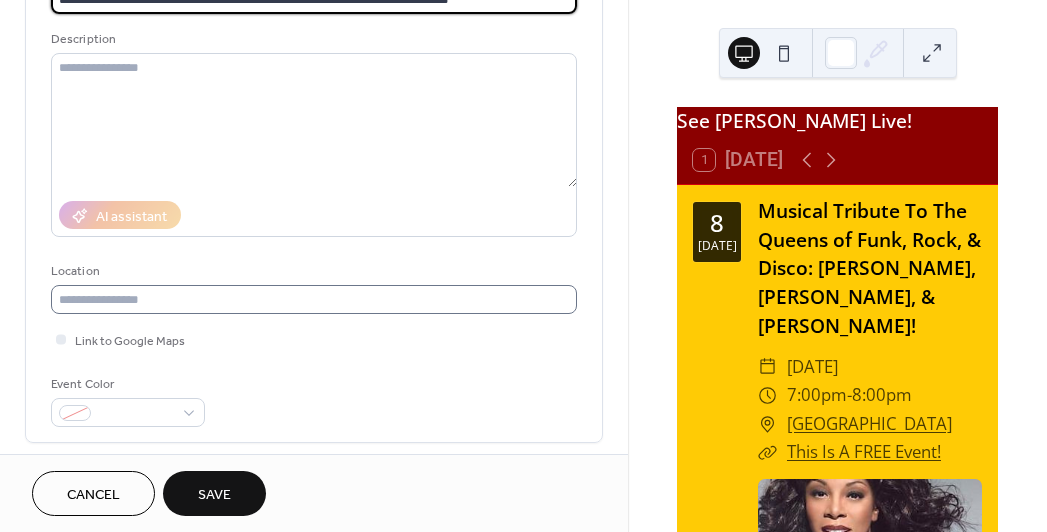 type on "**********" 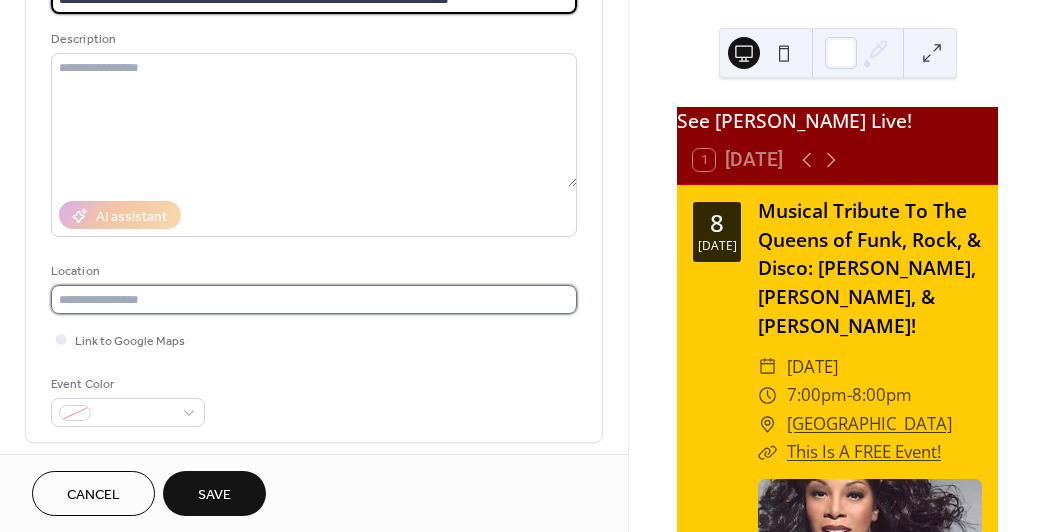 click at bounding box center (314, 299) 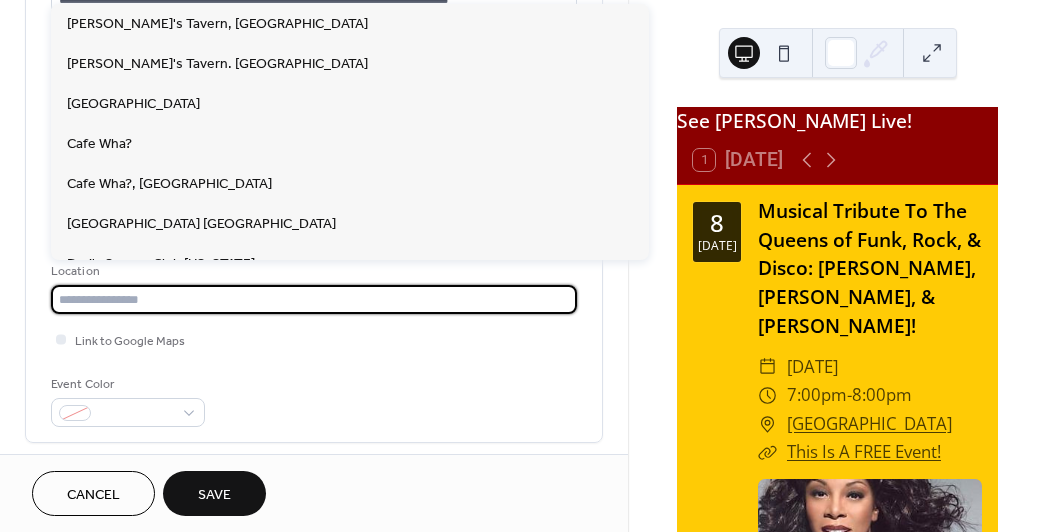 click at bounding box center [314, 299] 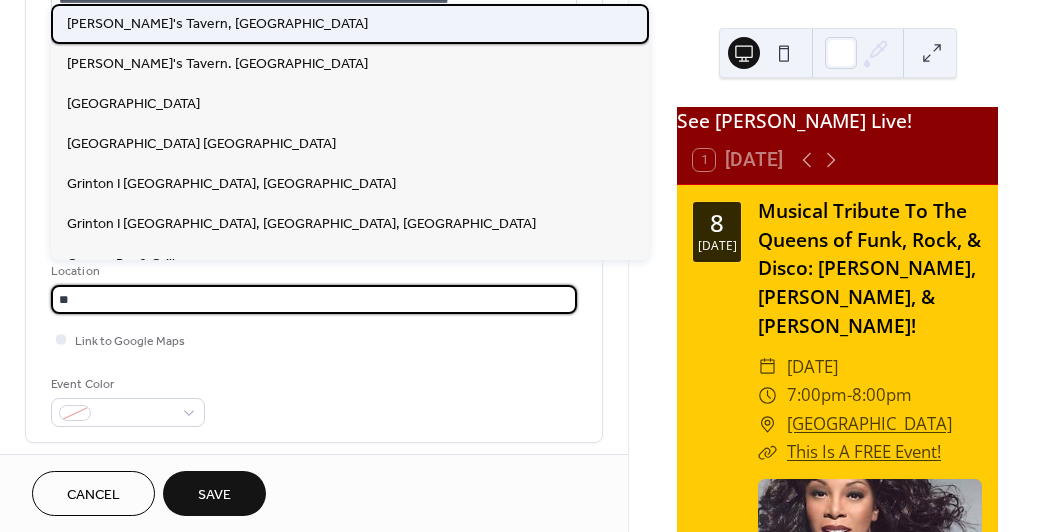 click on "[PERSON_NAME]'s Tavern, [GEOGRAPHIC_DATA]" at bounding box center (217, 24) 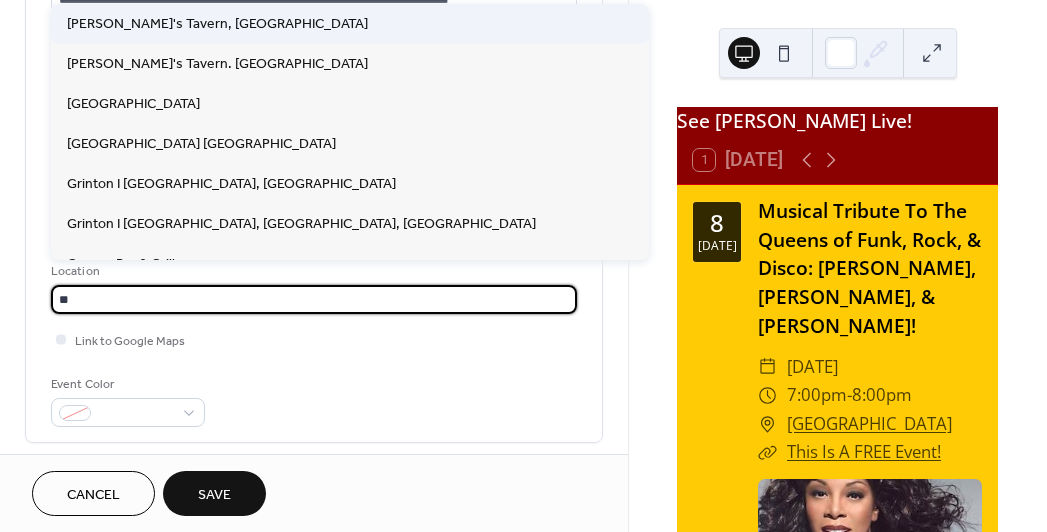 type on "**********" 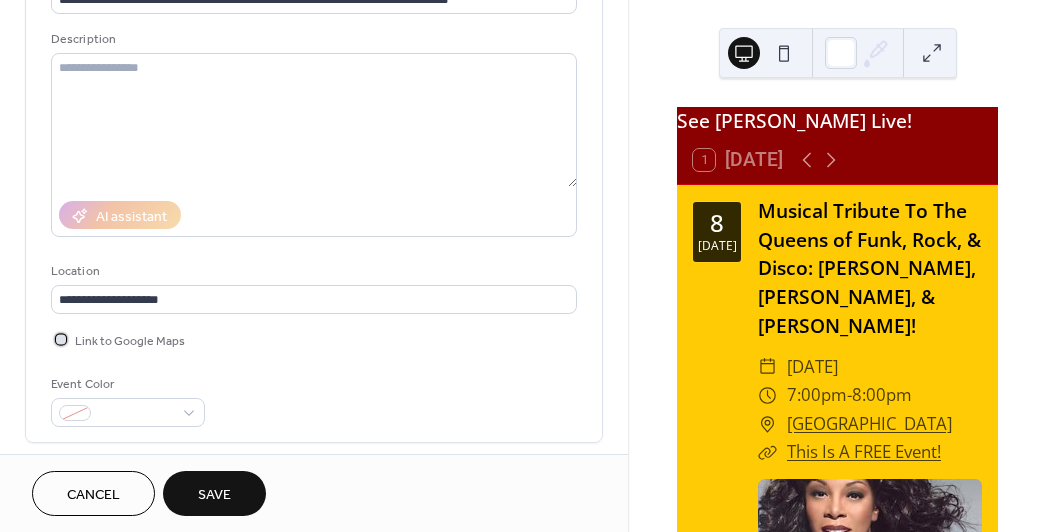 click at bounding box center (61, 339) 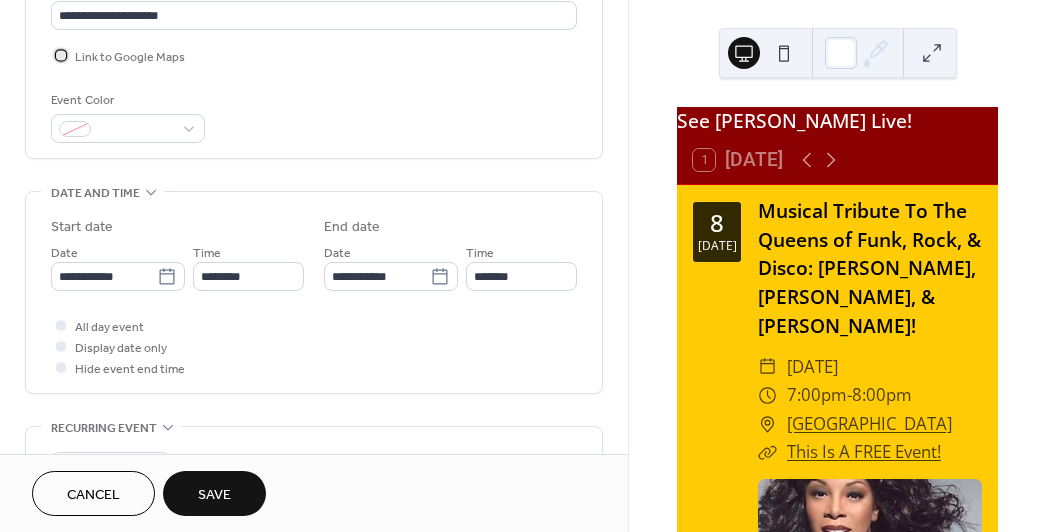 scroll, scrollTop: 485, scrollLeft: 0, axis: vertical 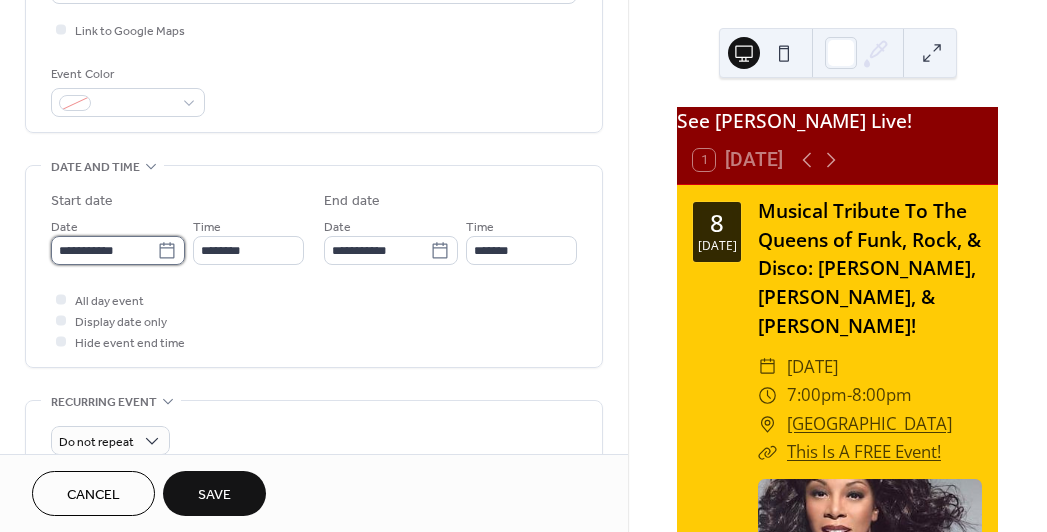 click on "**********" at bounding box center (104, 250) 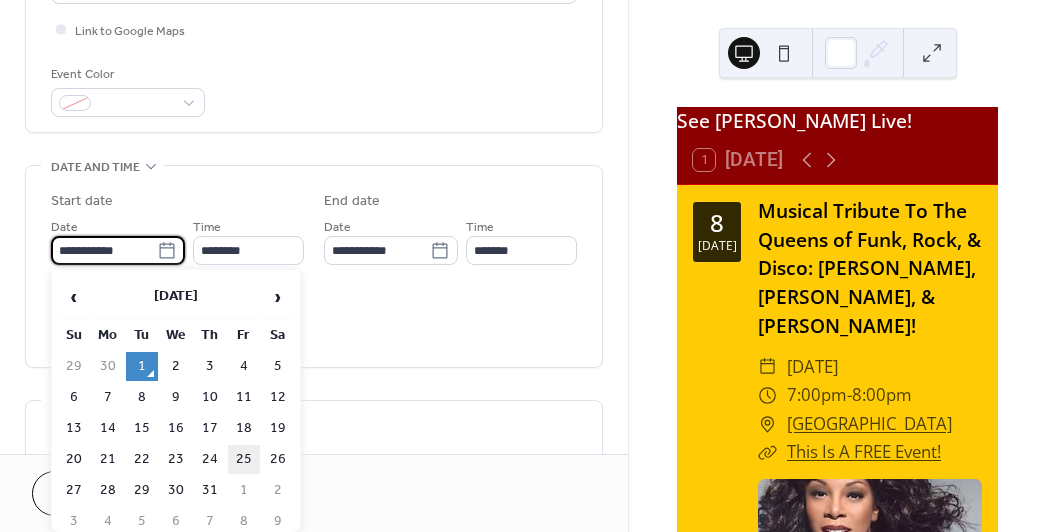 click on "25" at bounding box center [244, 459] 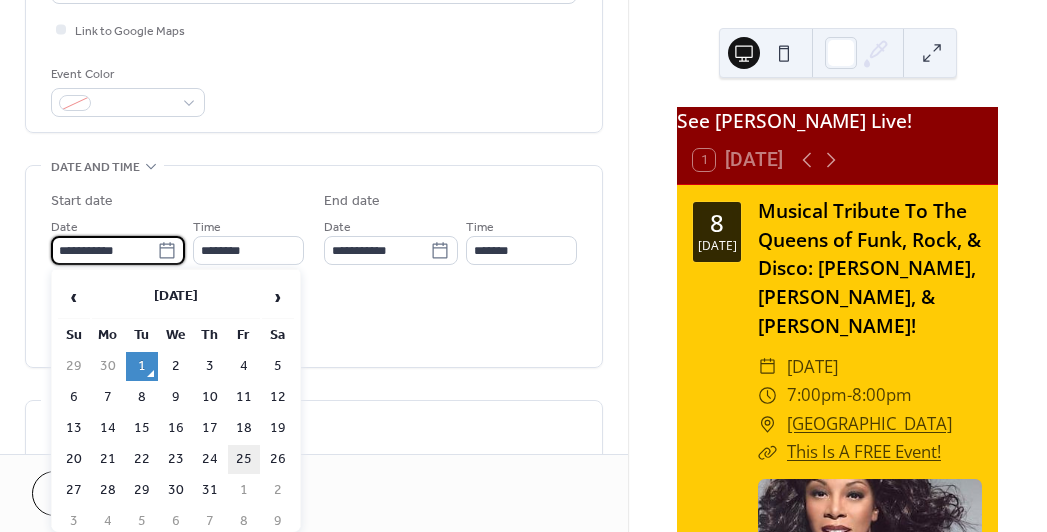 type on "**********" 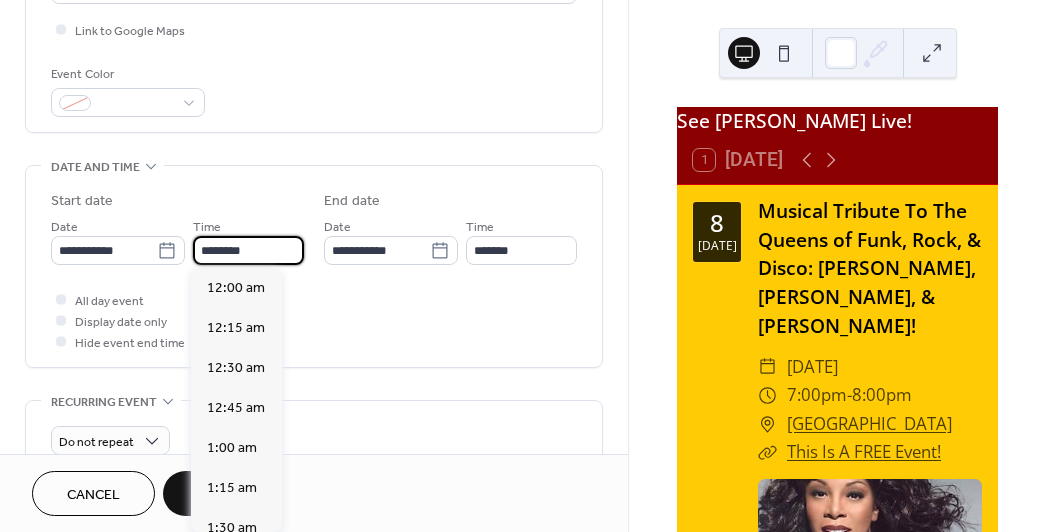 click on "********" at bounding box center [248, 250] 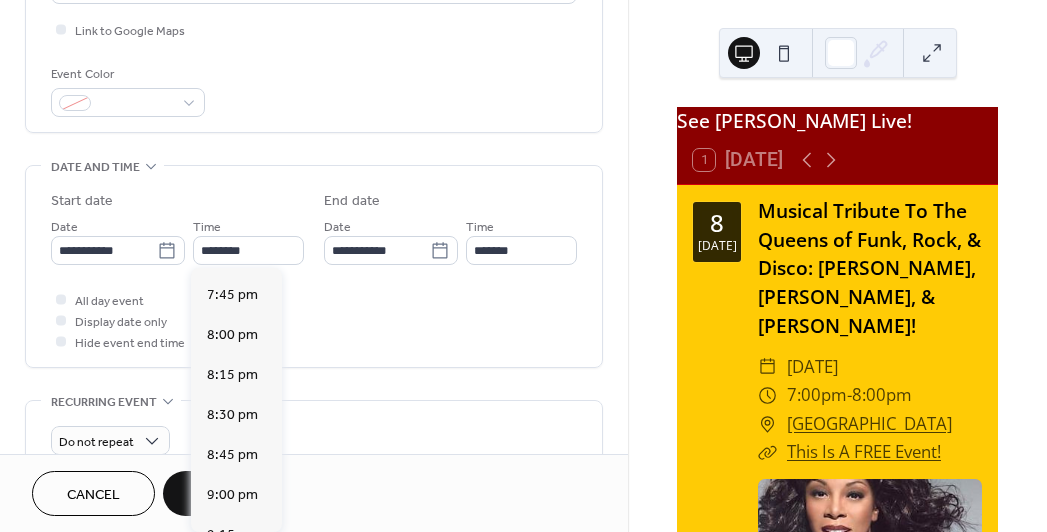 scroll, scrollTop: 3100, scrollLeft: 0, axis: vertical 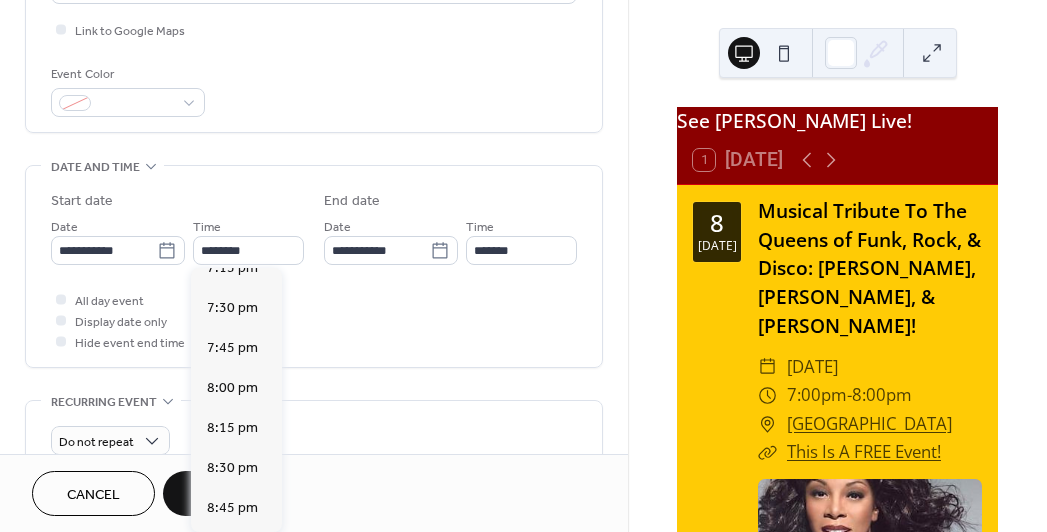 click on "7:00 pm" at bounding box center [232, 227] 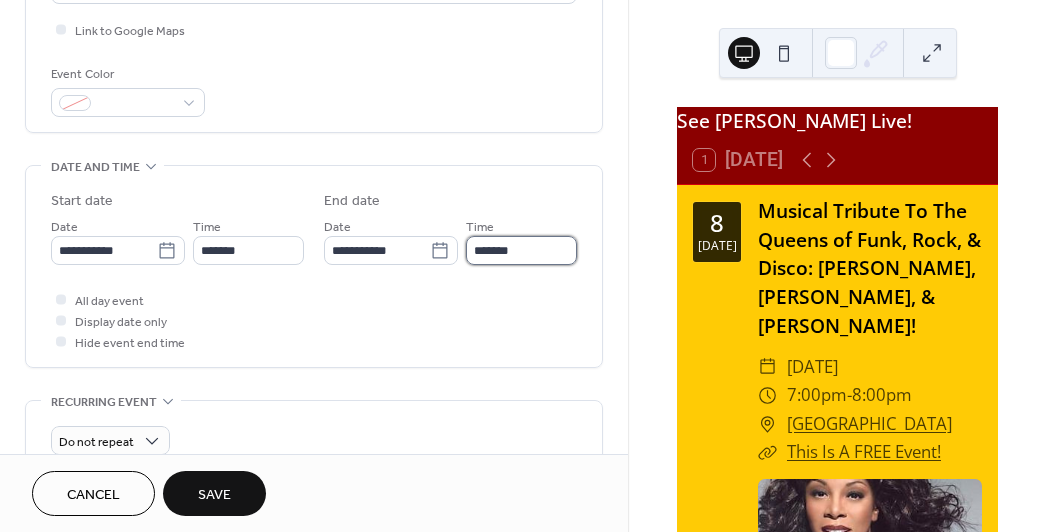 click on "*******" at bounding box center (521, 250) 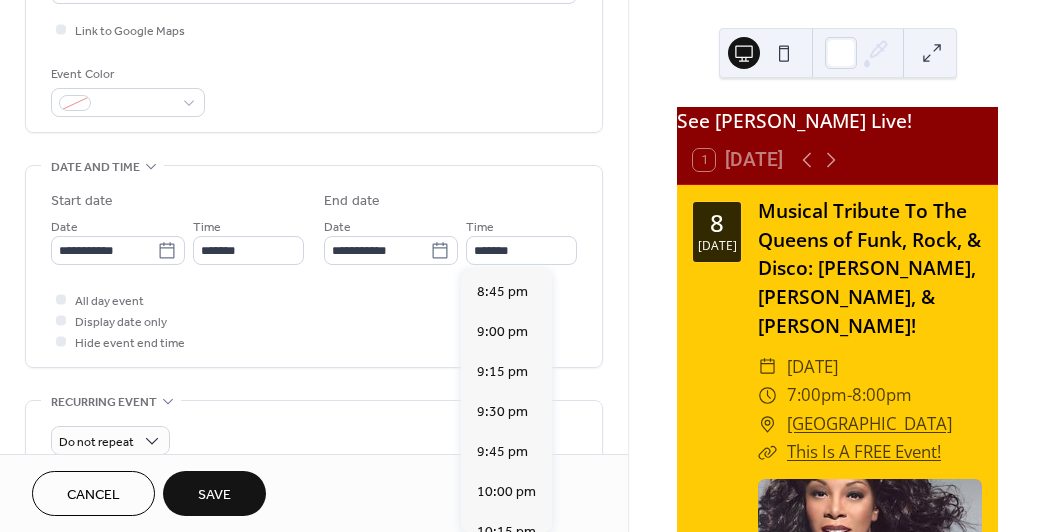 scroll, scrollTop: 236, scrollLeft: 0, axis: vertical 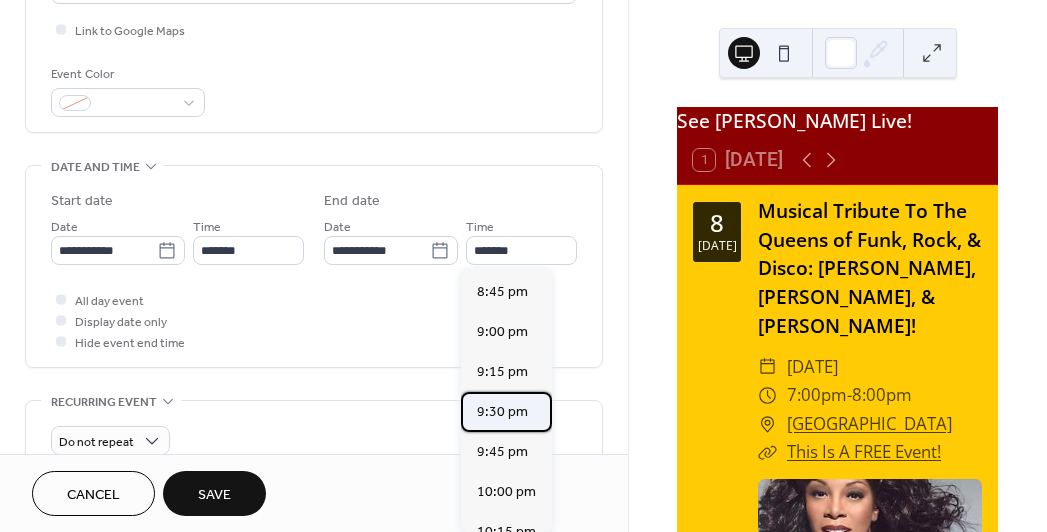 click on "9:30 pm" at bounding box center [502, 411] 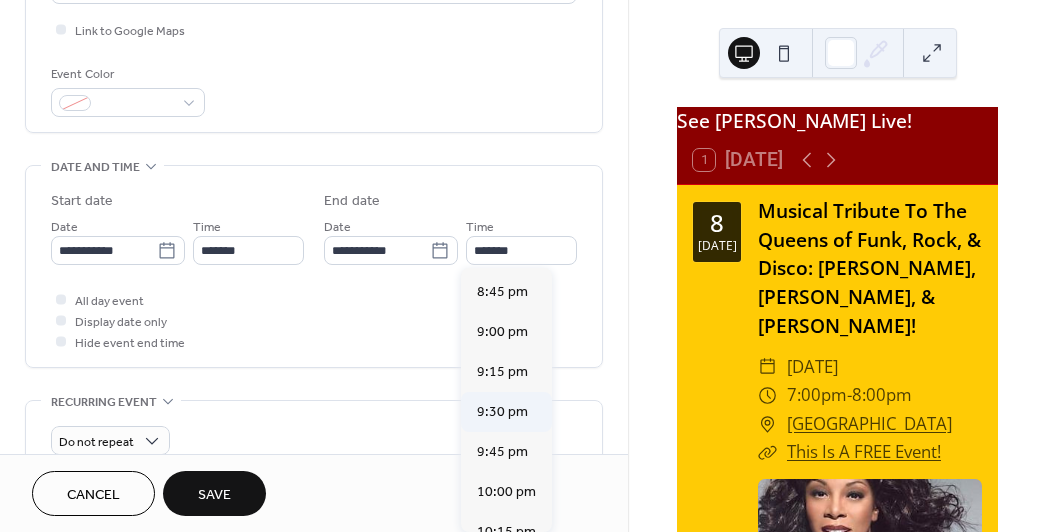 type on "*******" 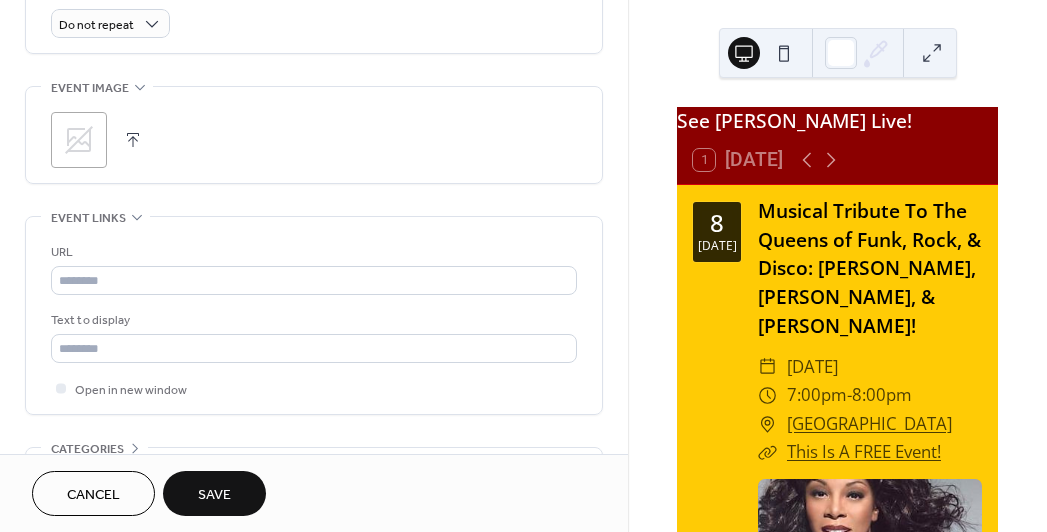 scroll, scrollTop: 907, scrollLeft: 0, axis: vertical 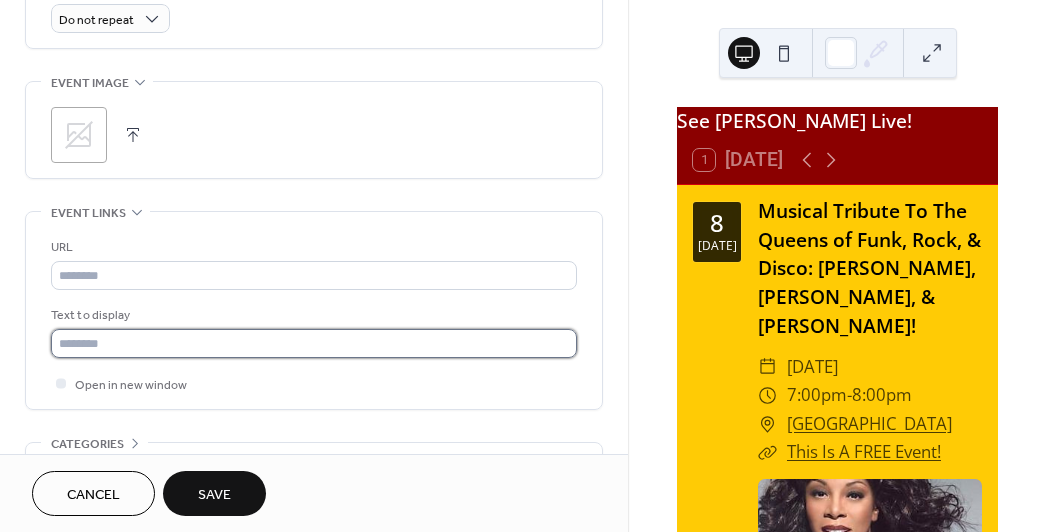 click at bounding box center [314, 343] 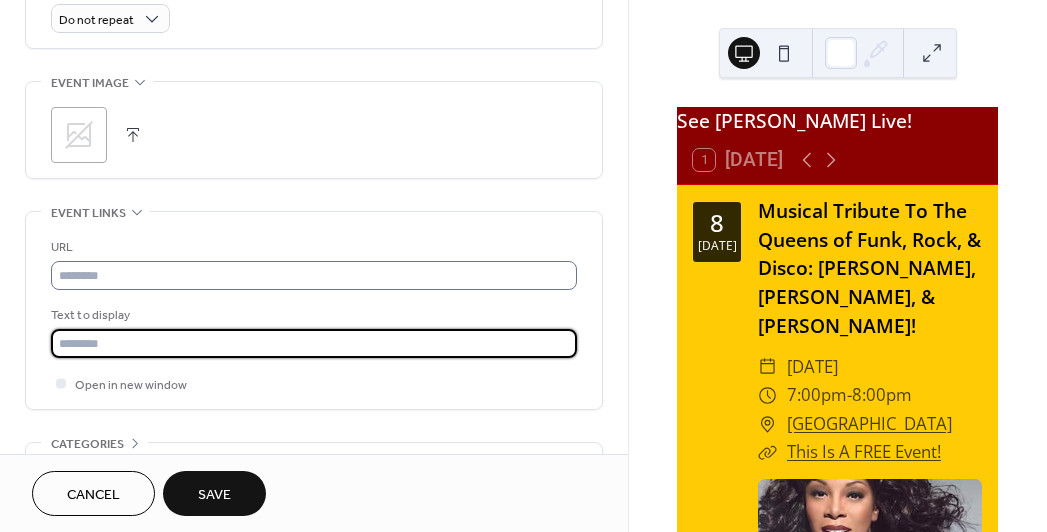 type on "**********" 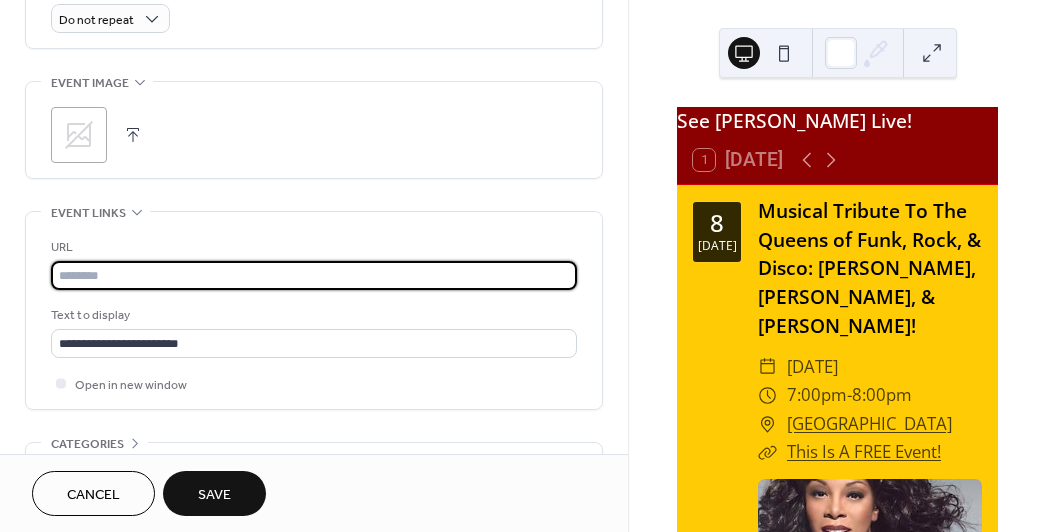 click at bounding box center [314, 275] 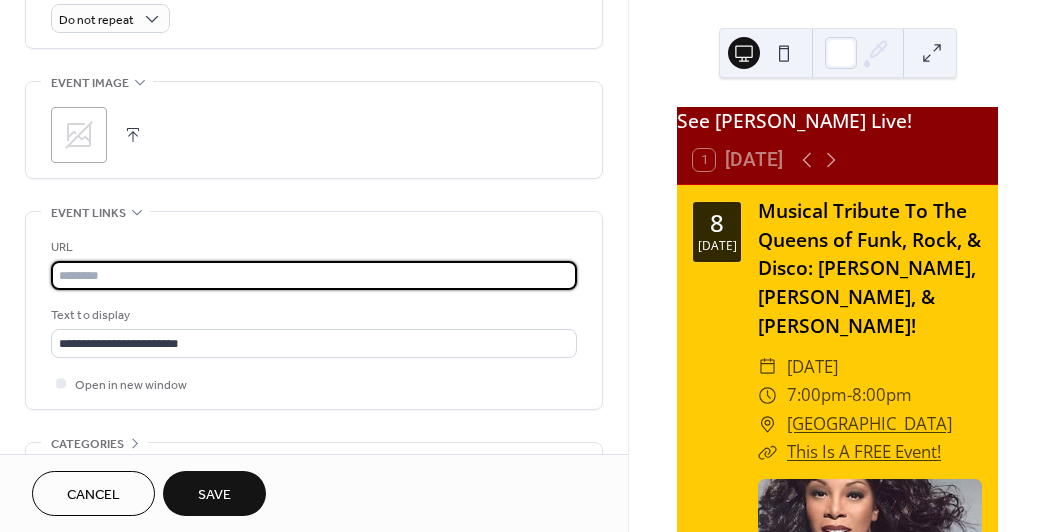 paste on "**********" 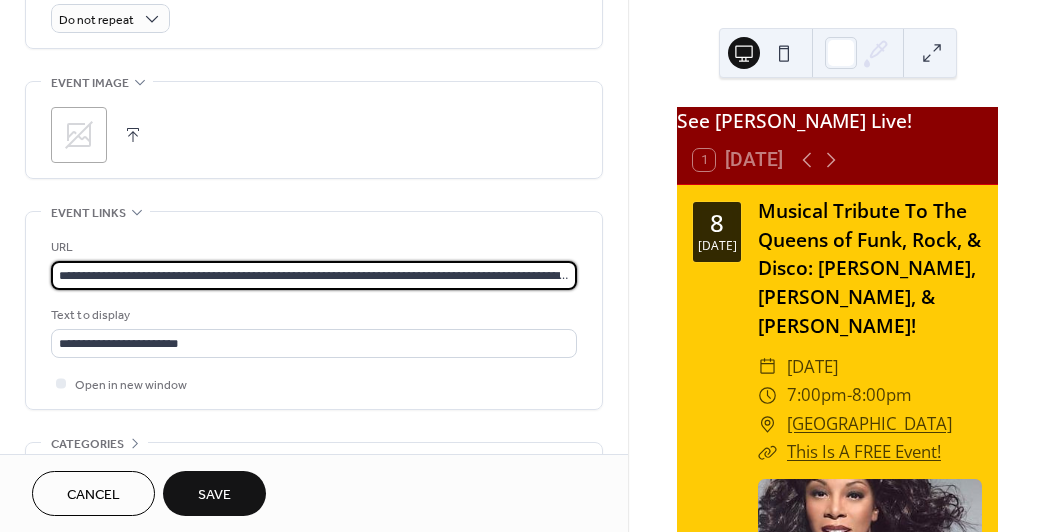 scroll, scrollTop: 0, scrollLeft: 164, axis: horizontal 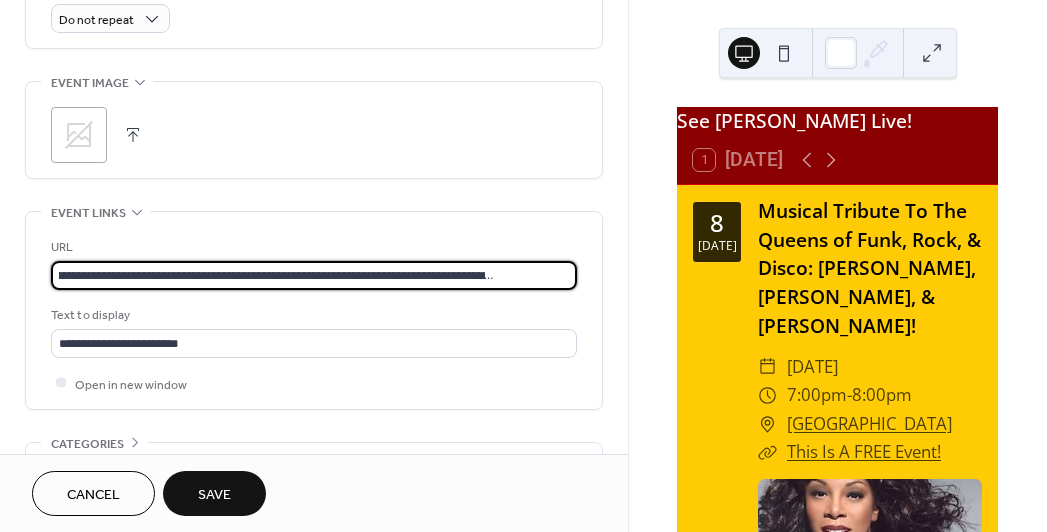 type on "**********" 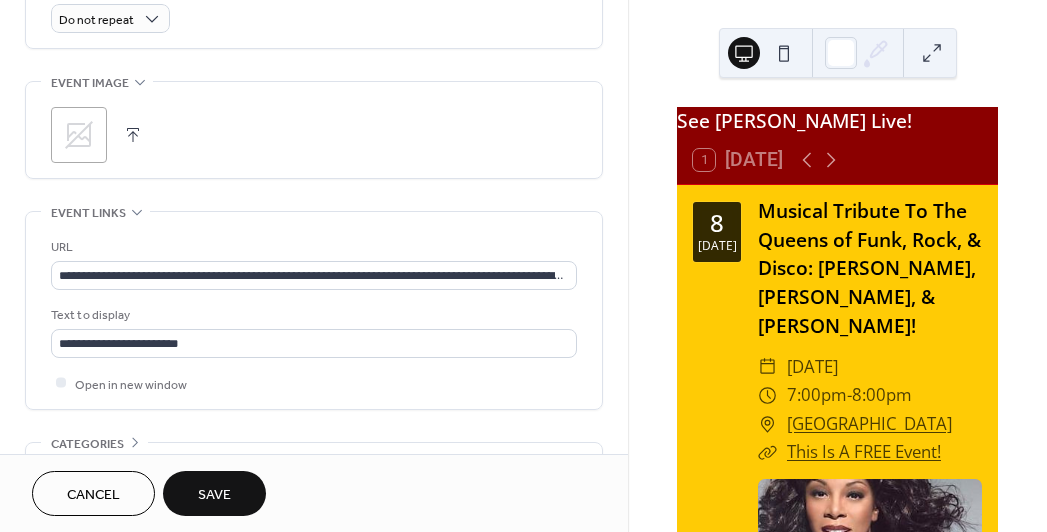 click at bounding box center [133, 135] 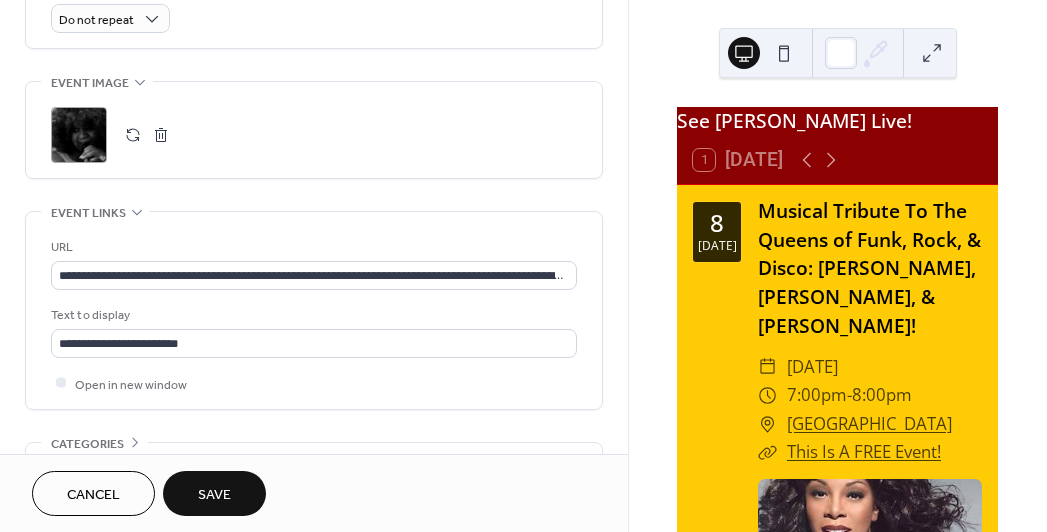 click on "Save" at bounding box center [214, 495] 